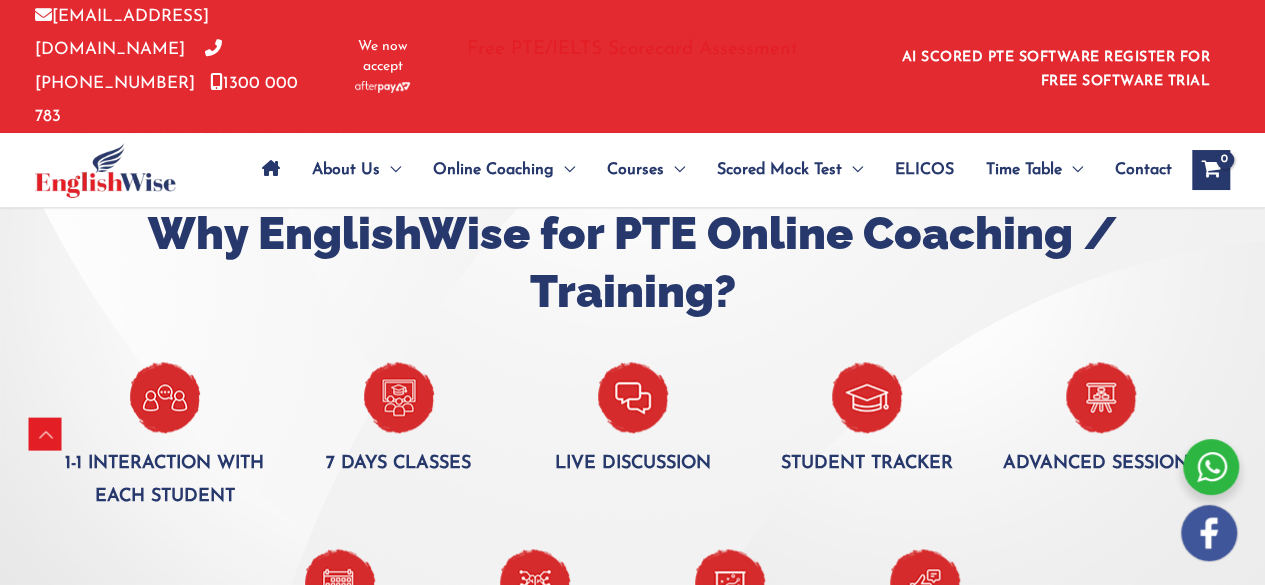 scroll, scrollTop: 970, scrollLeft: 0, axis: vertical 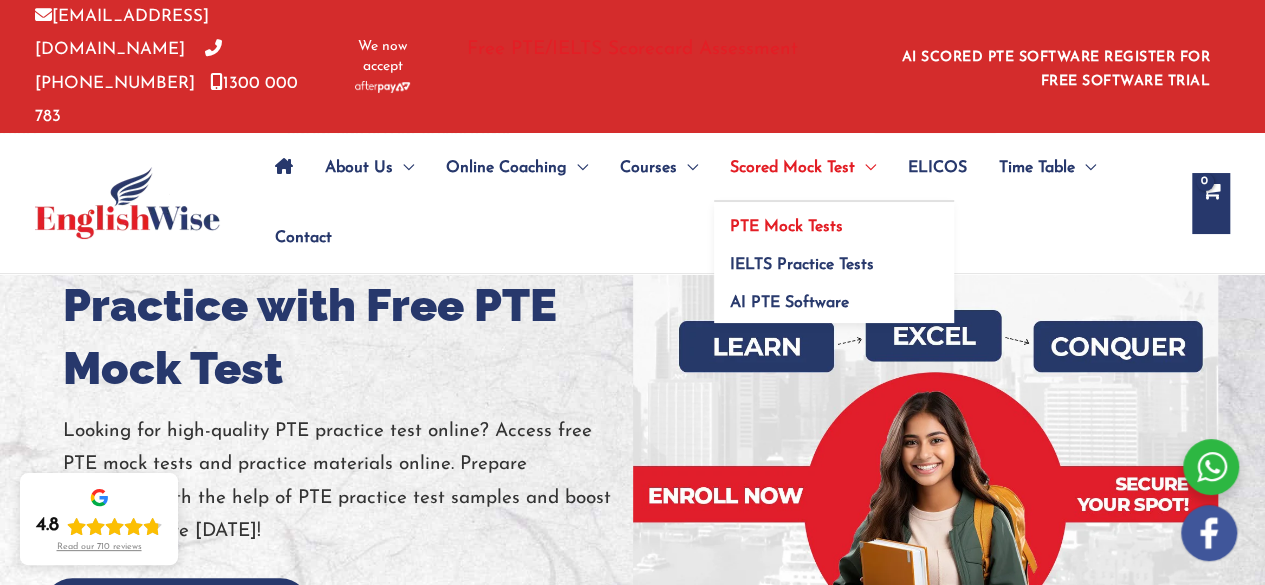 click on "PTE Mock Tests" at bounding box center [786, 227] 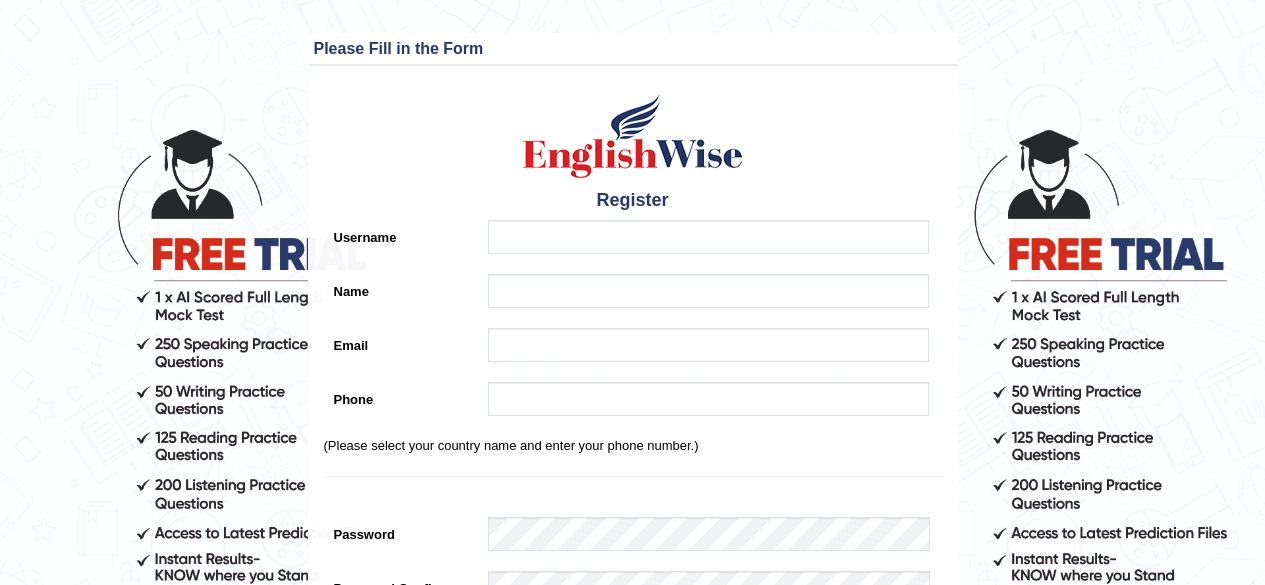 scroll, scrollTop: 0, scrollLeft: 0, axis: both 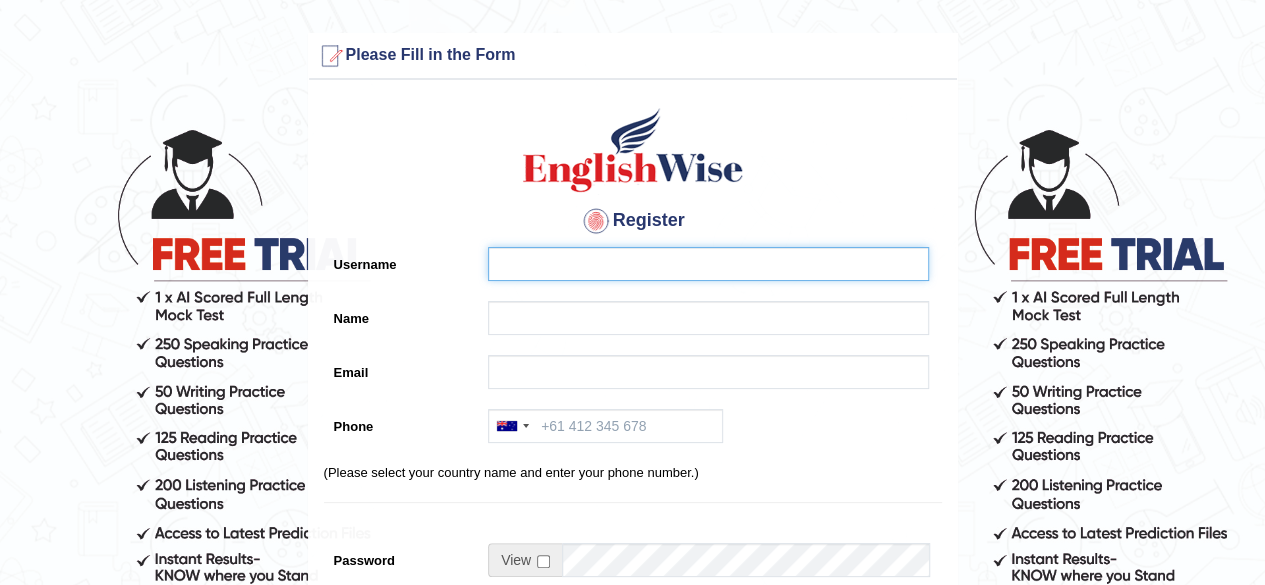 click on "Username" at bounding box center (708, 264) 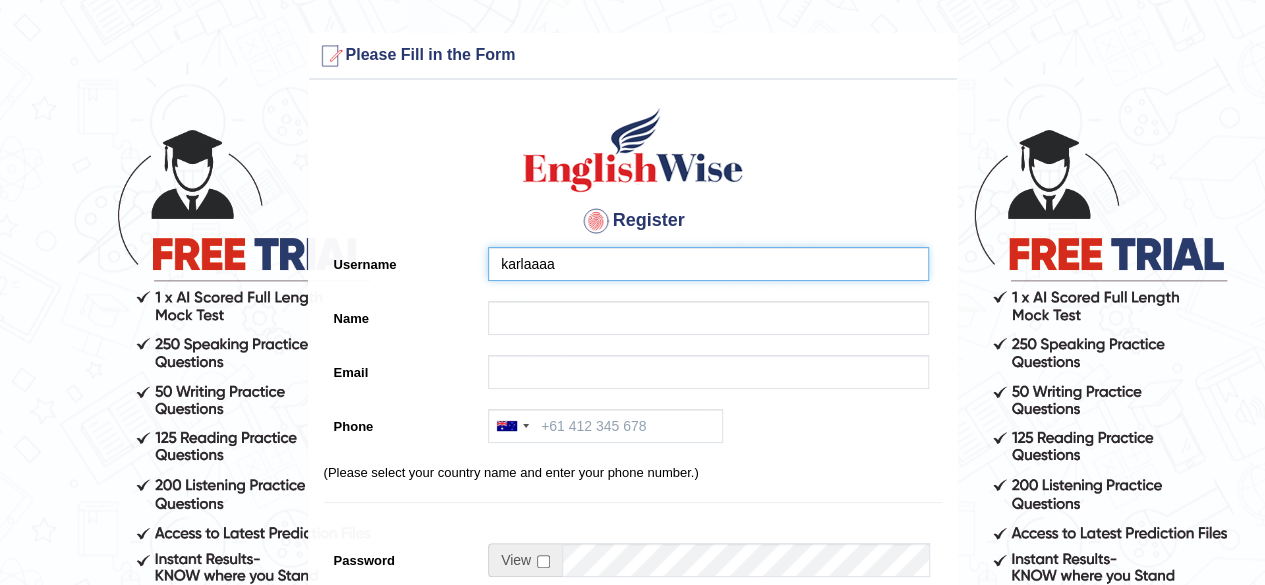 type on "karlaaaa" 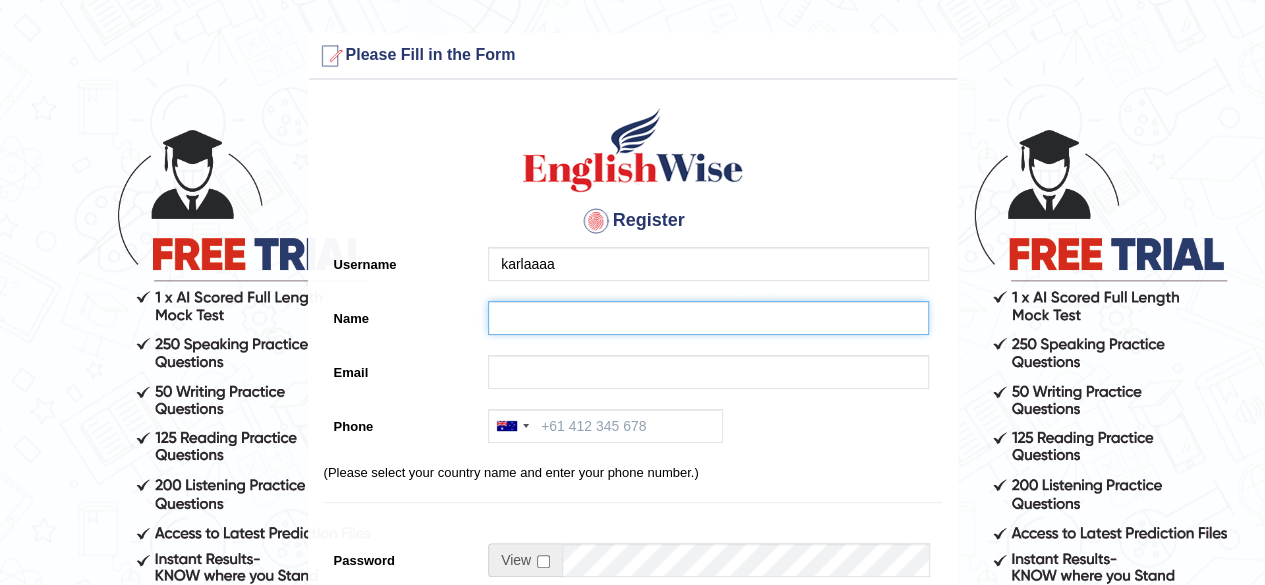 click on "Name" at bounding box center [708, 318] 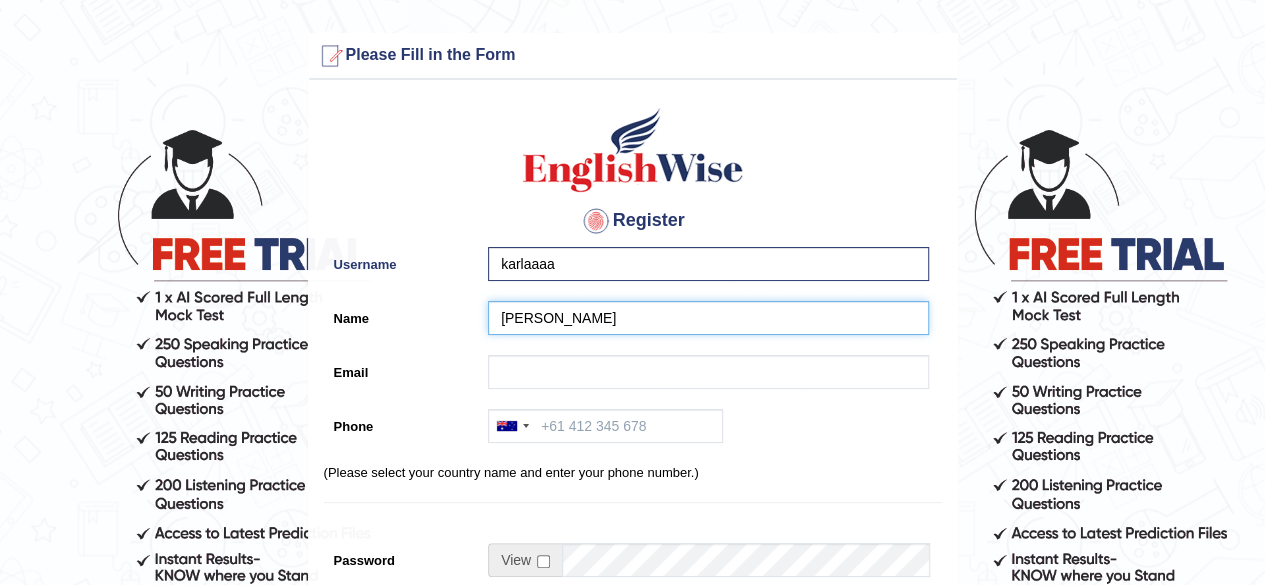 type on "[PERSON_NAME]" 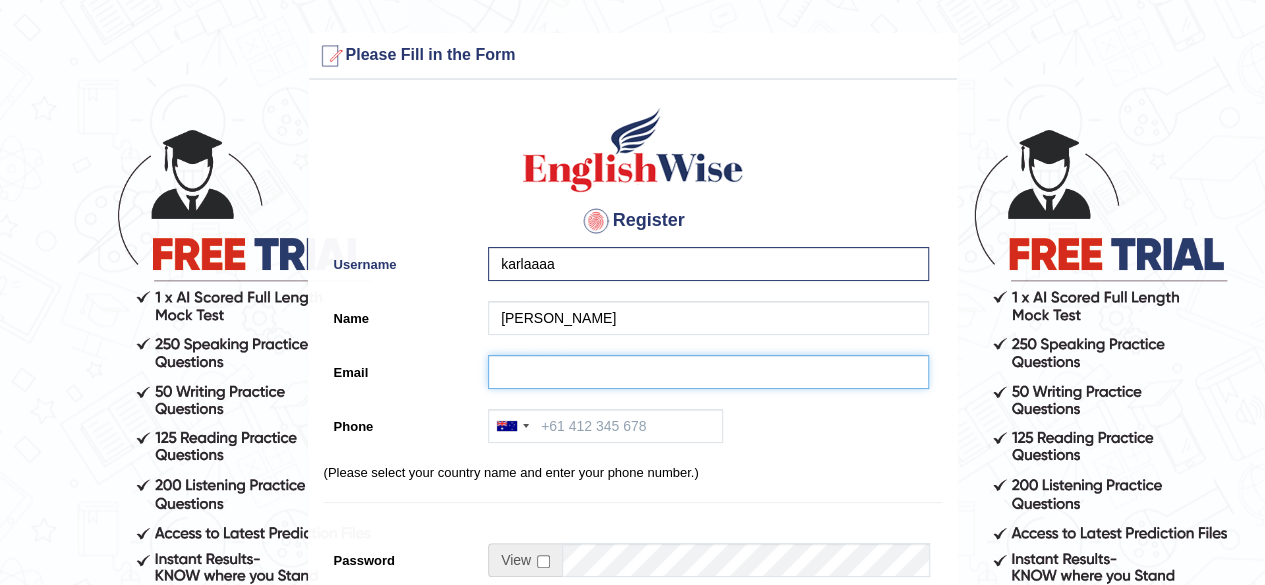 click on "Email" at bounding box center [708, 372] 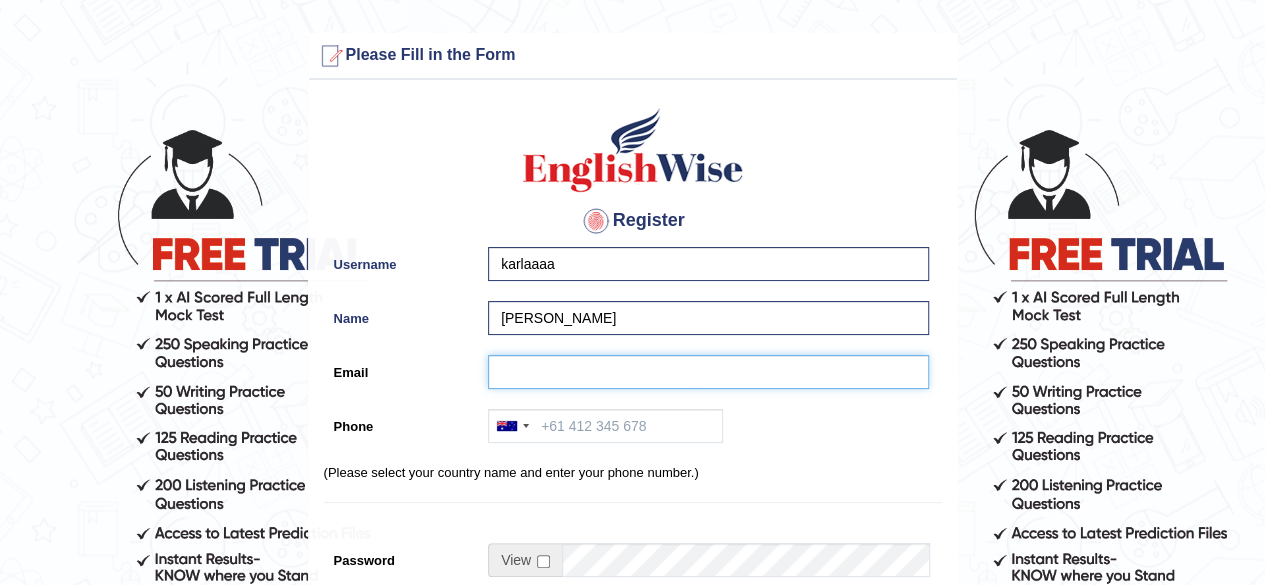 click on "Email" at bounding box center (708, 372) 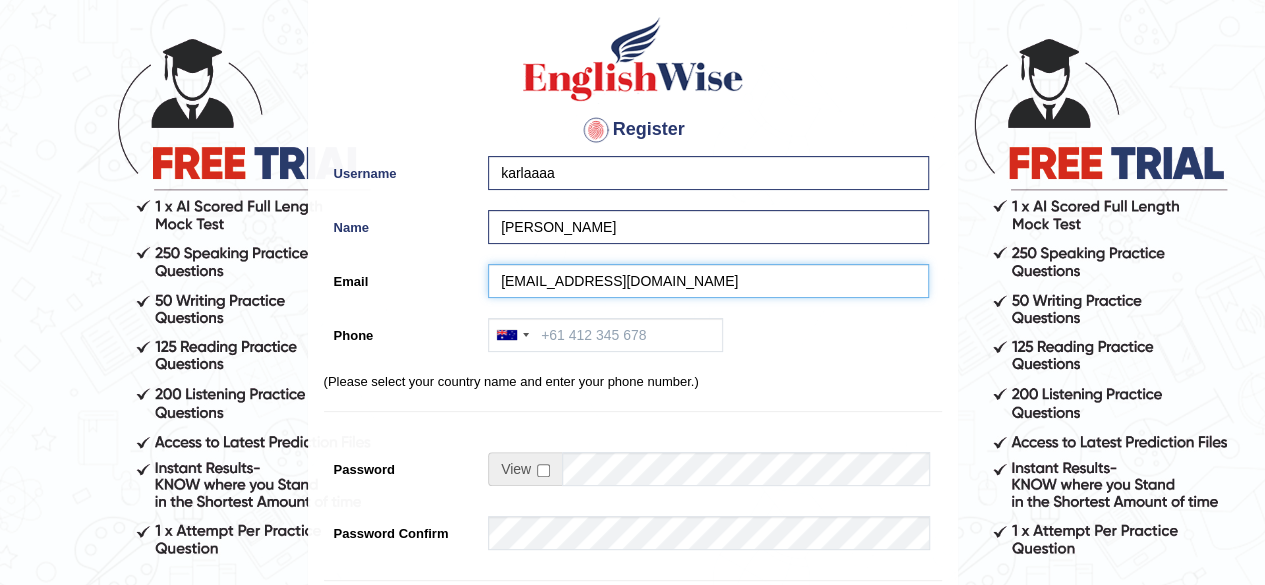 scroll, scrollTop: 200, scrollLeft: 0, axis: vertical 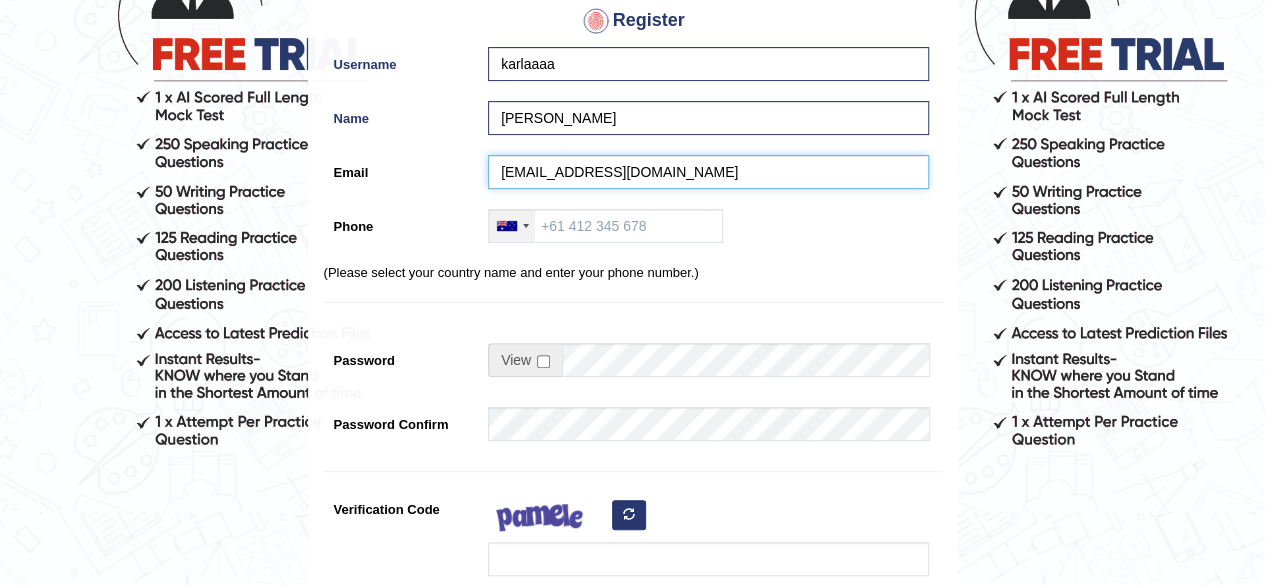 type on "karlysha03@gmail.com" 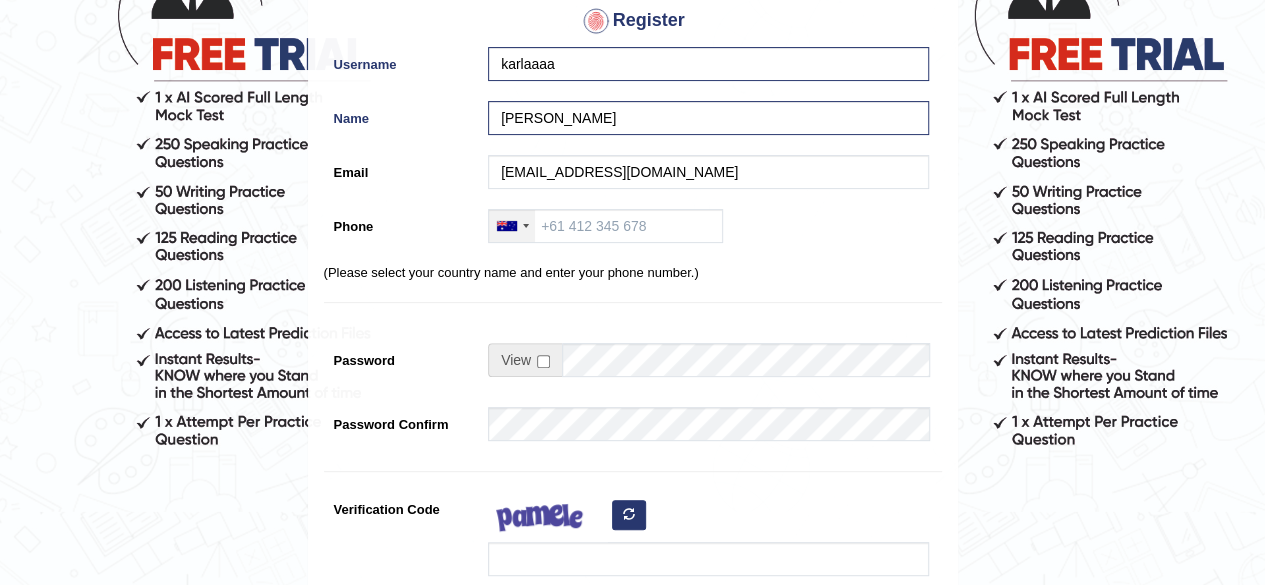click at bounding box center (512, 226) 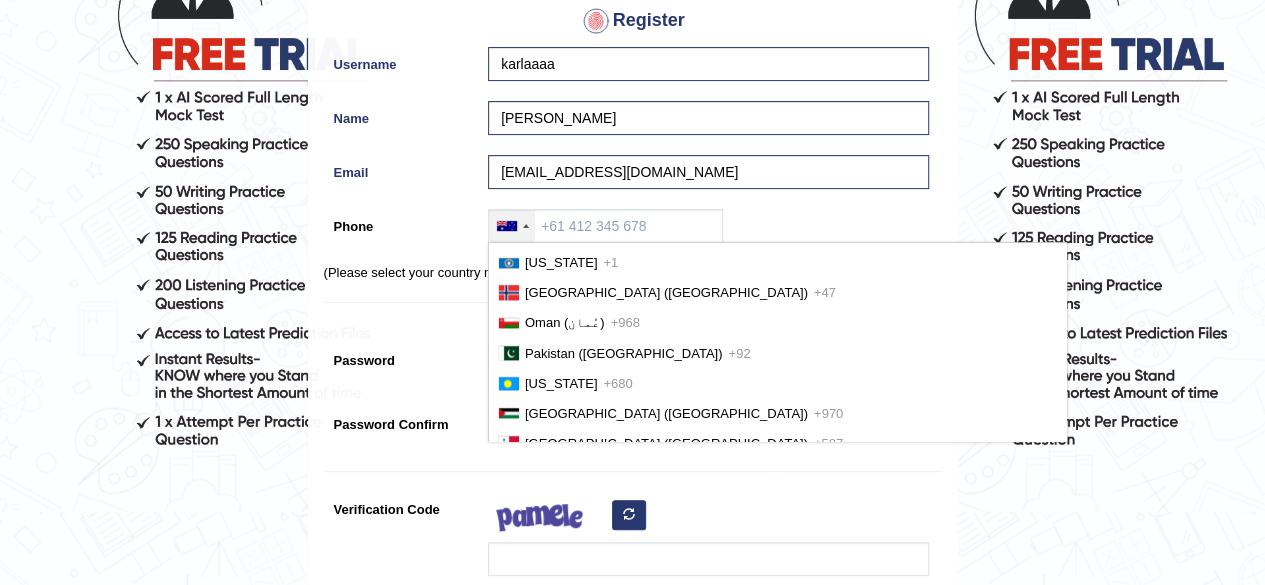 scroll, scrollTop: 5200, scrollLeft: 0, axis: vertical 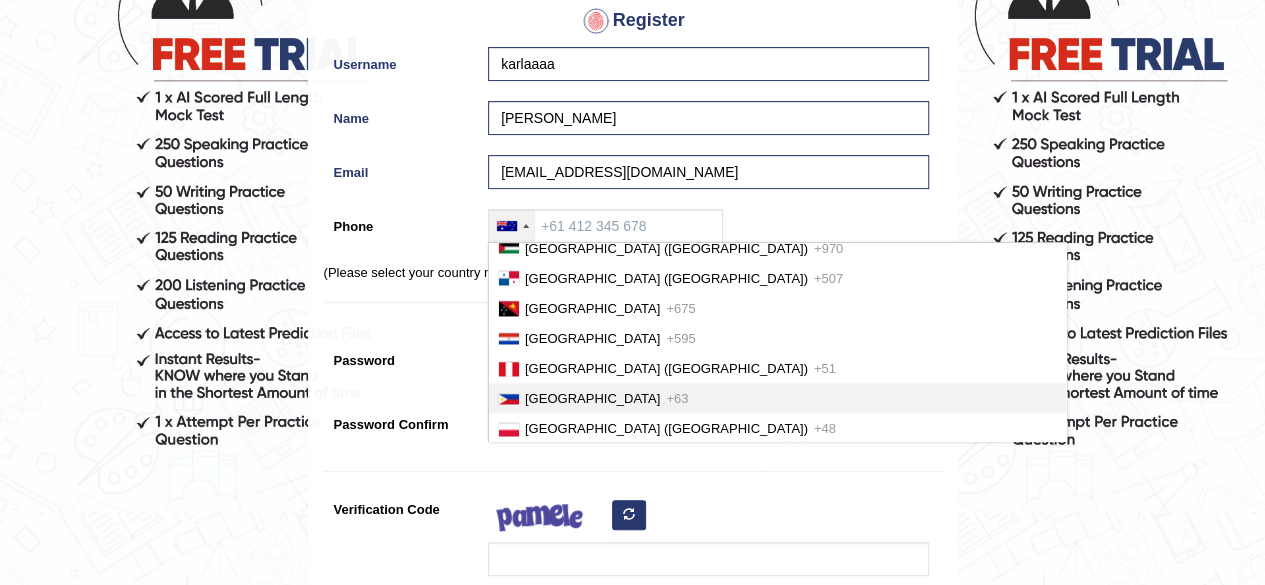 click on "Philippines +63" at bounding box center [777, 398] 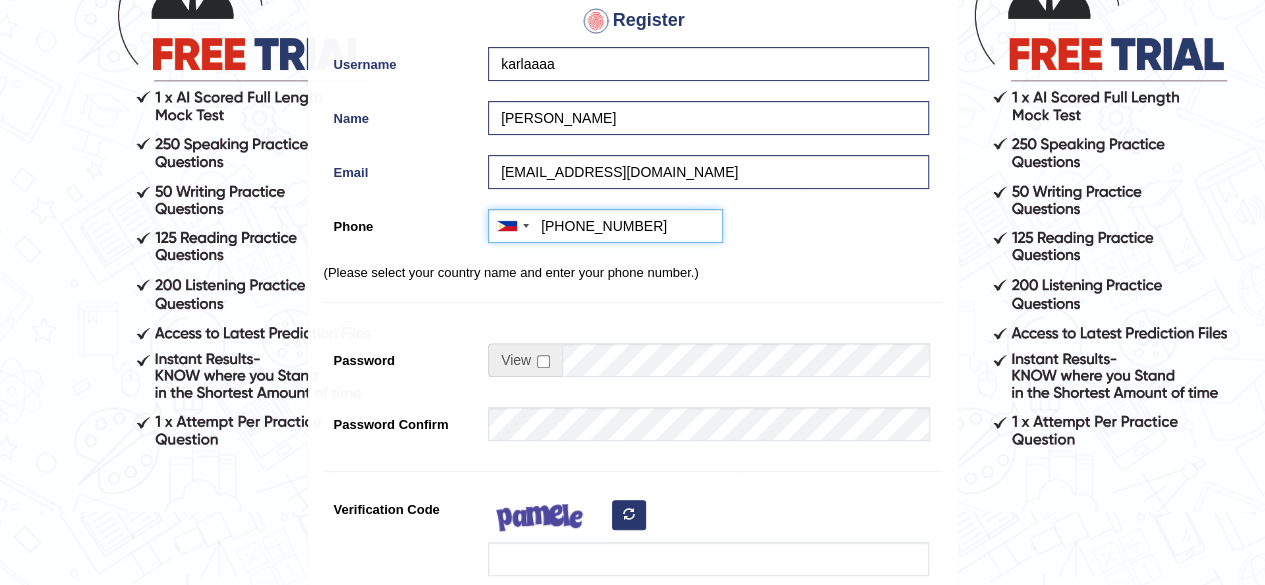 type on "+639993323019" 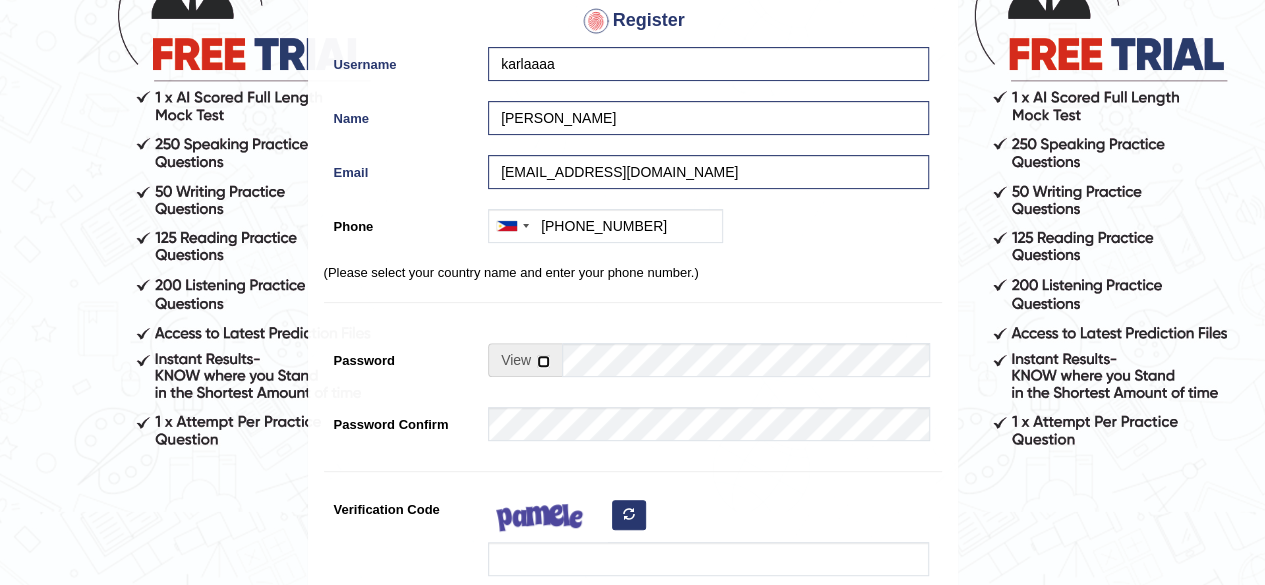 click at bounding box center [543, 361] 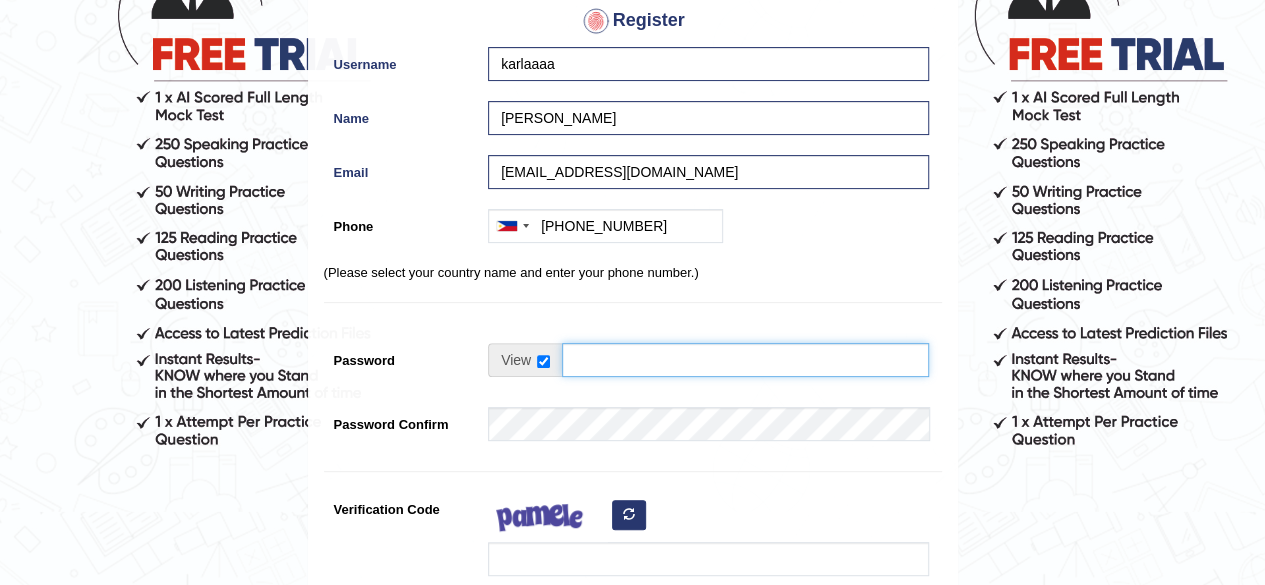 click on "Password" at bounding box center (745, 360) 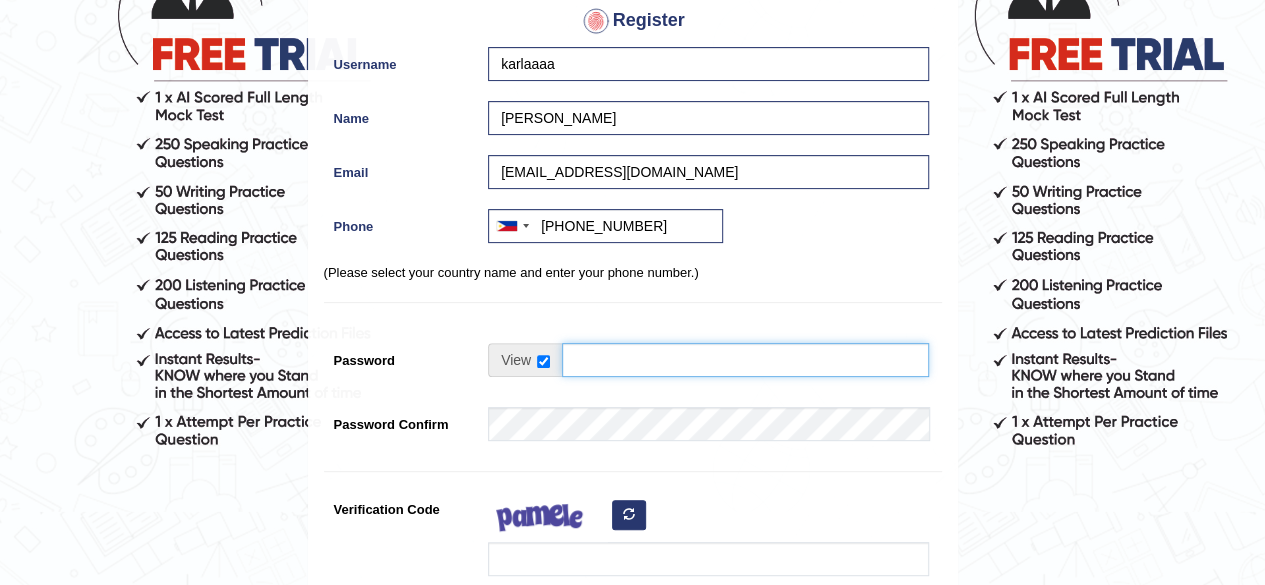 type on "unW.aQ.5S2Bbzzn" 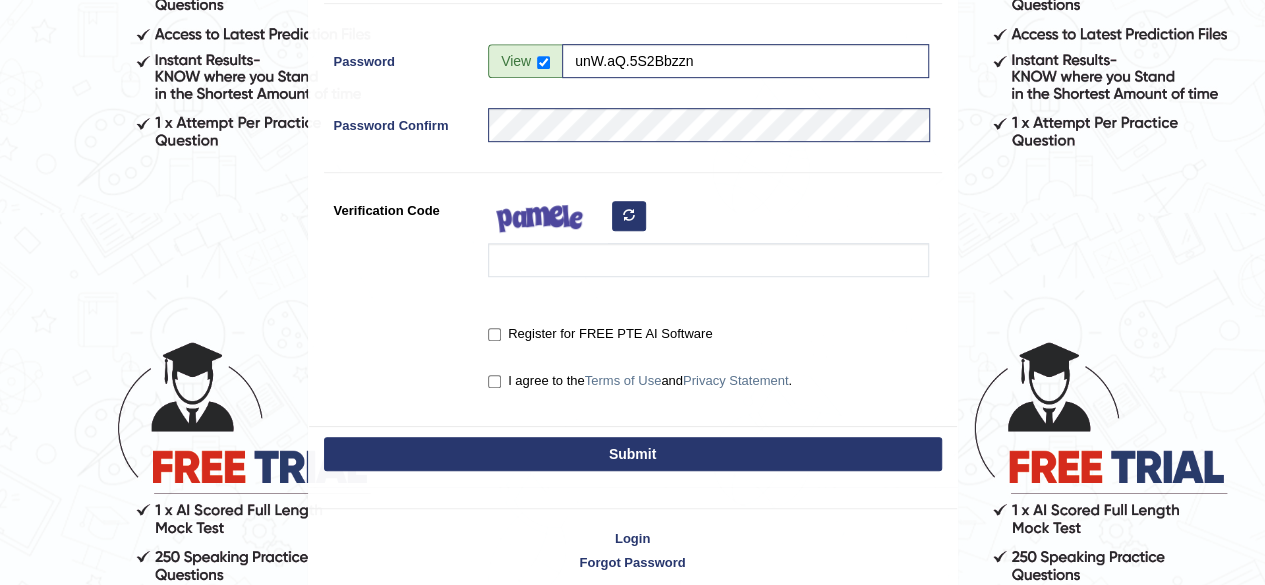 scroll, scrollTop: 500, scrollLeft: 0, axis: vertical 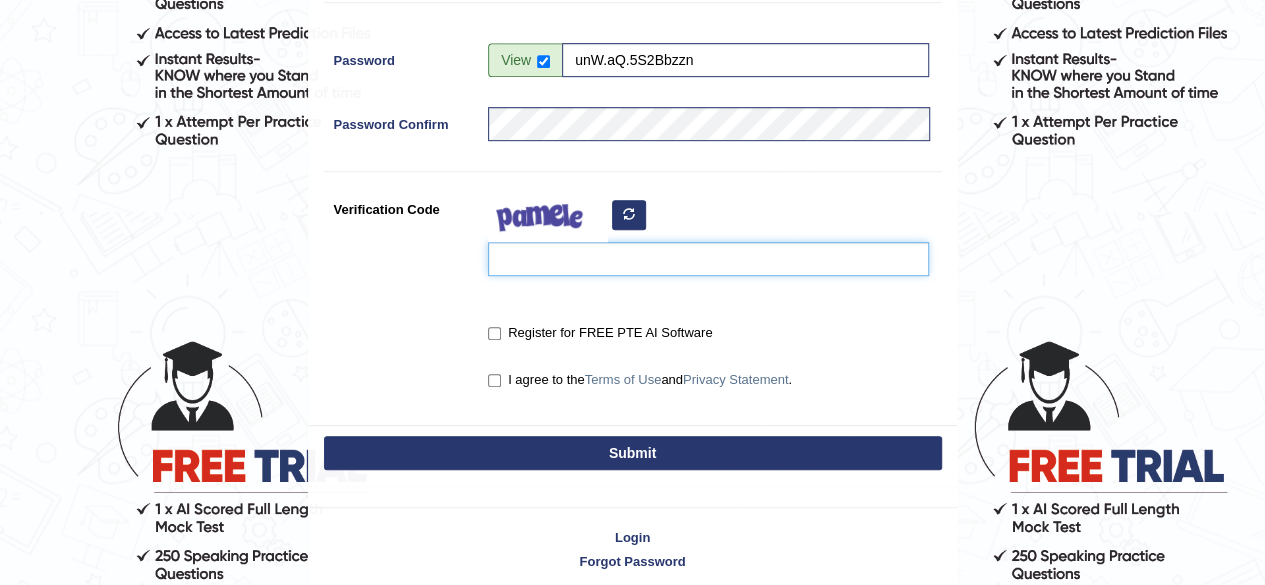 click on "Verification Code" at bounding box center [708, 259] 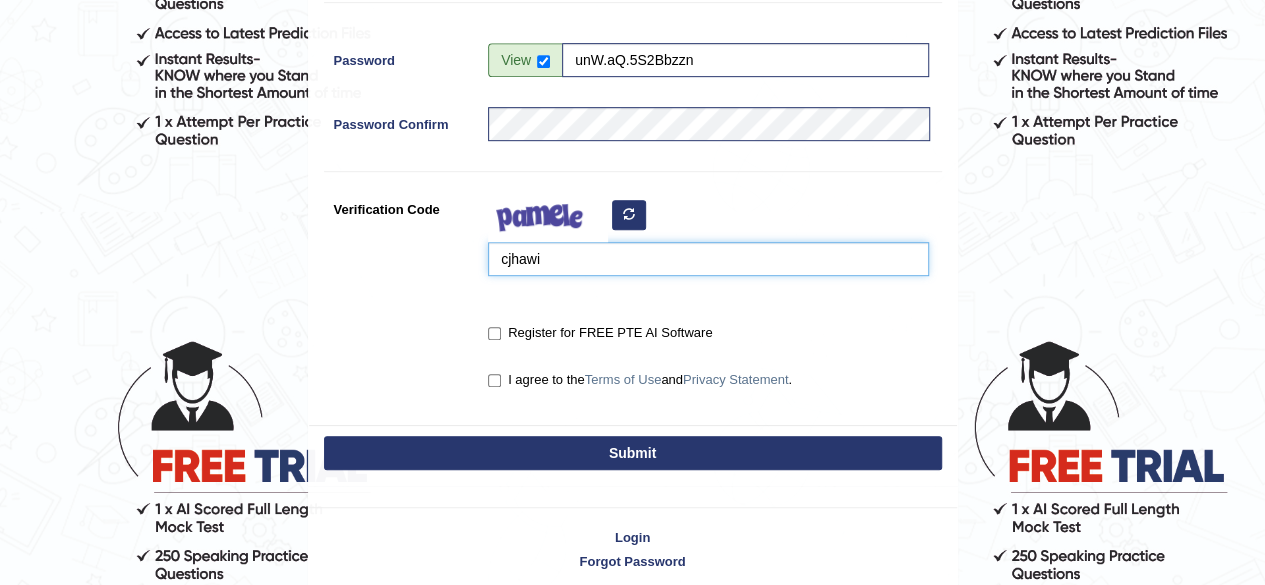 type on "cjhawi" 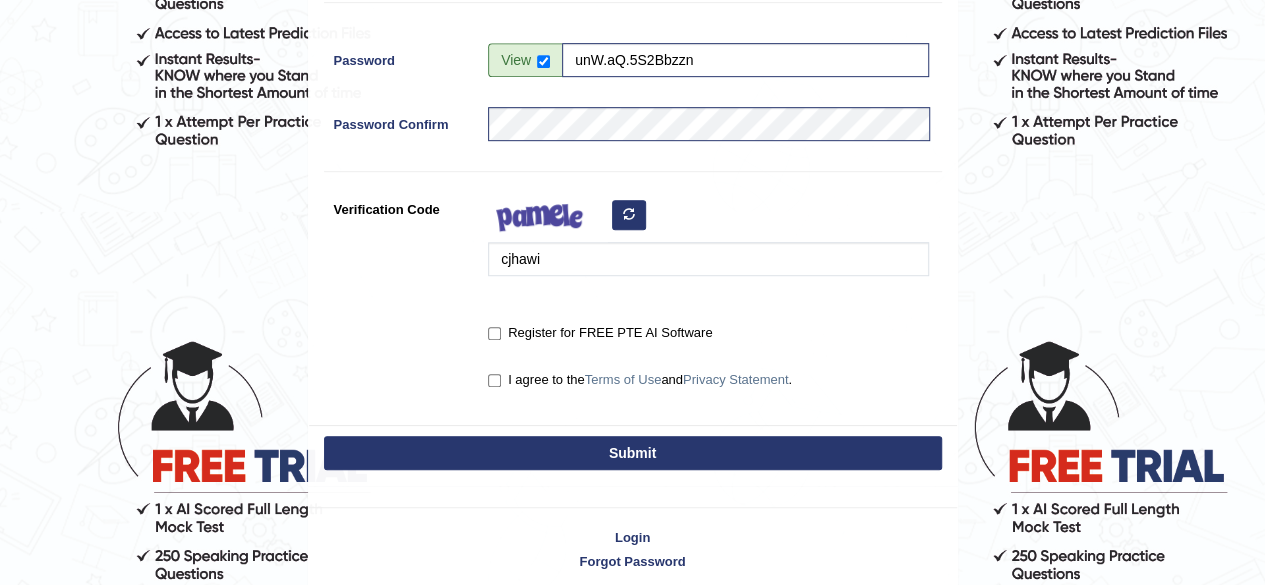 click on "Register for FREE PTE AI Software" at bounding box center [600, 333] 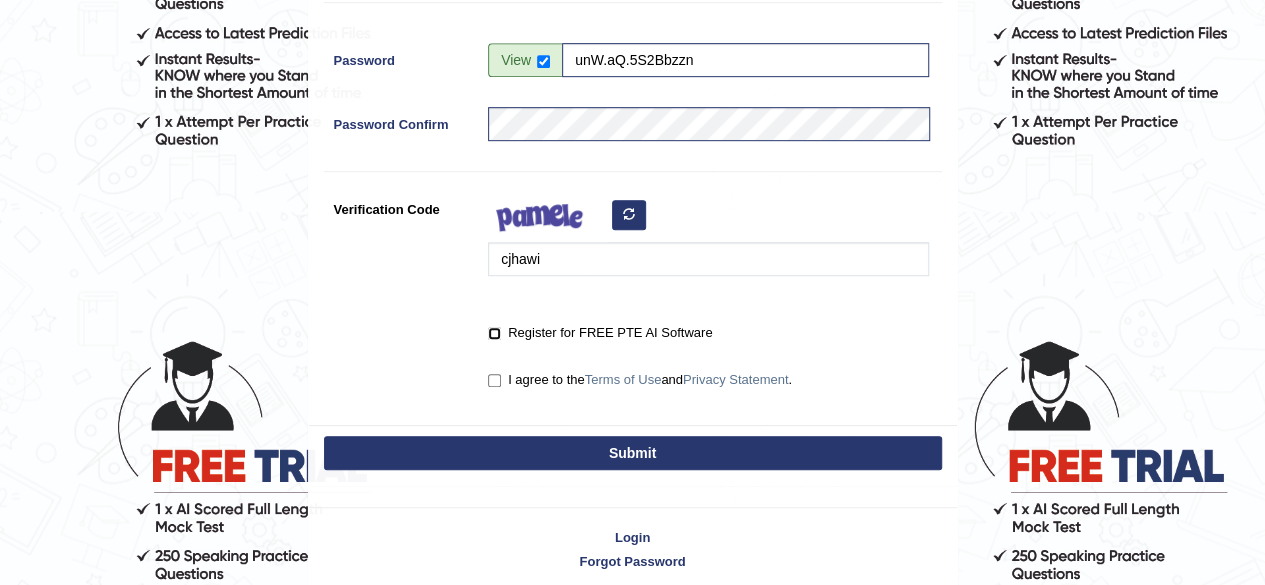 click on "Register for FREE PTE AI Software" at bounding box center (494, 333) 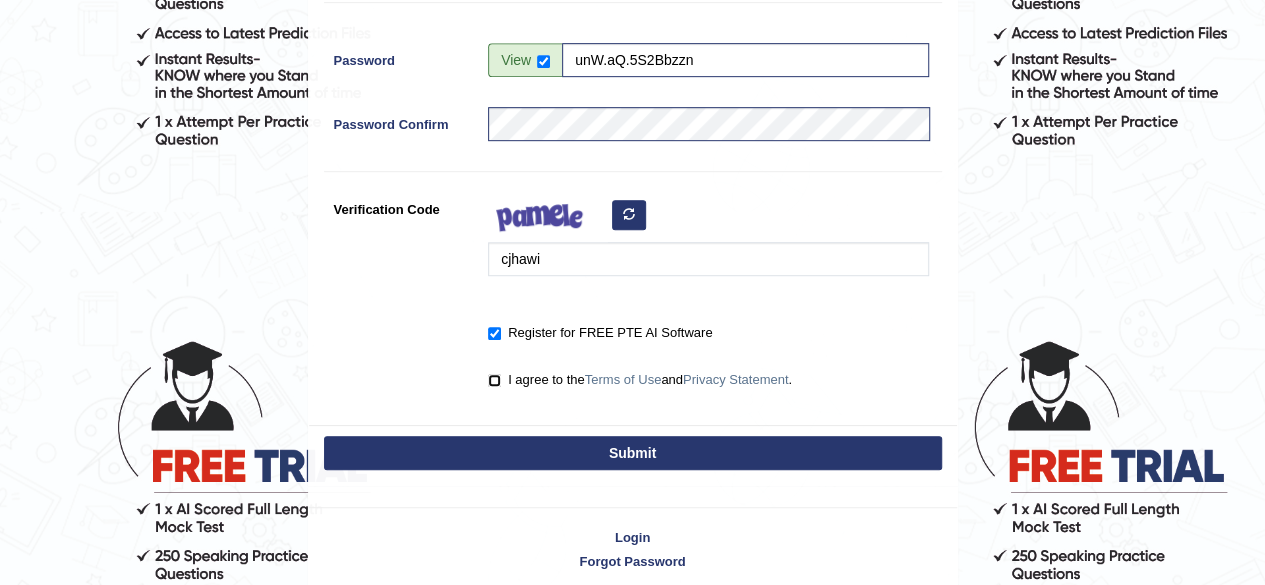 click on "I agree to the  Terms of Use  and  Privacy Statement ." at bounding box center [494, 380] 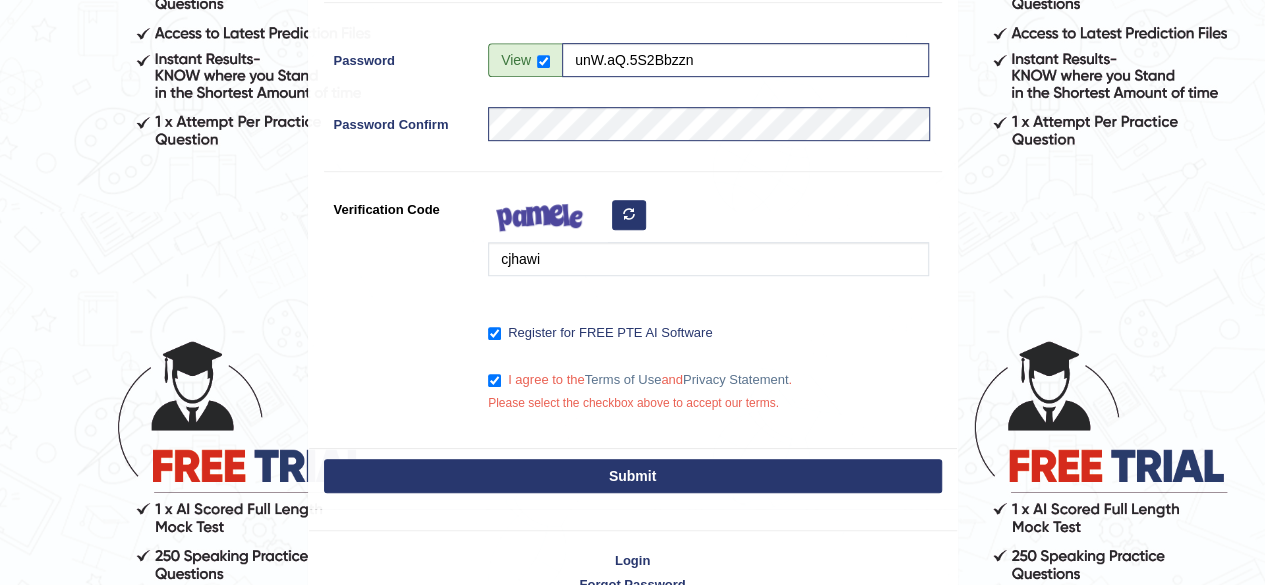 click on "Submit" at bounding box center [633, 476] 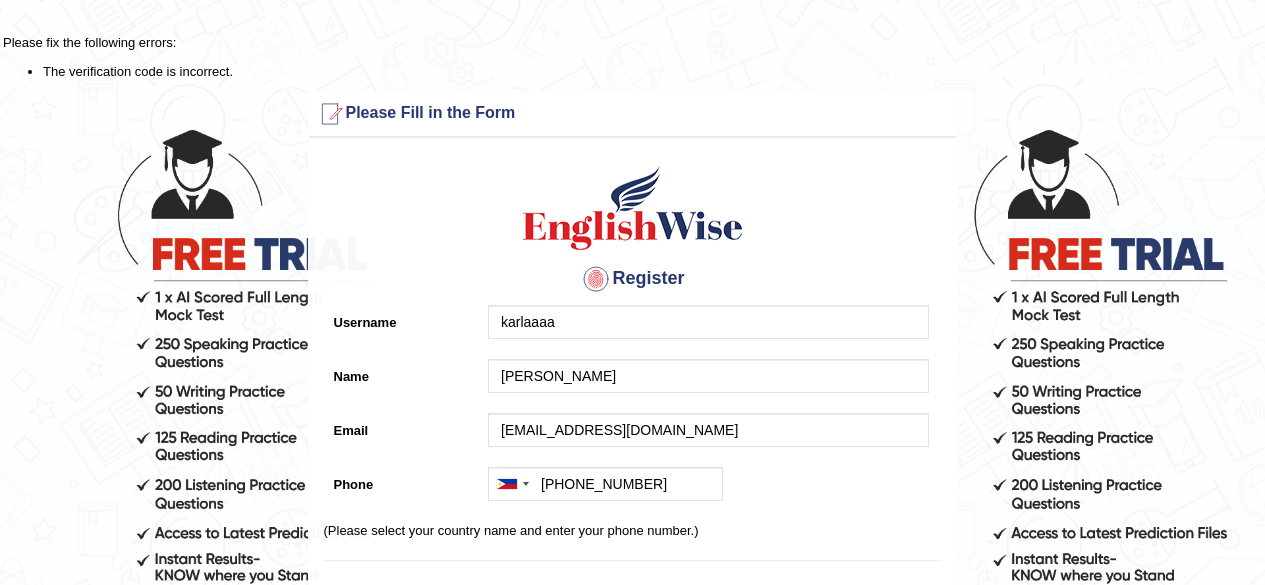 scroll, scrollTop: 0, scrollLeft: 0, axis: both 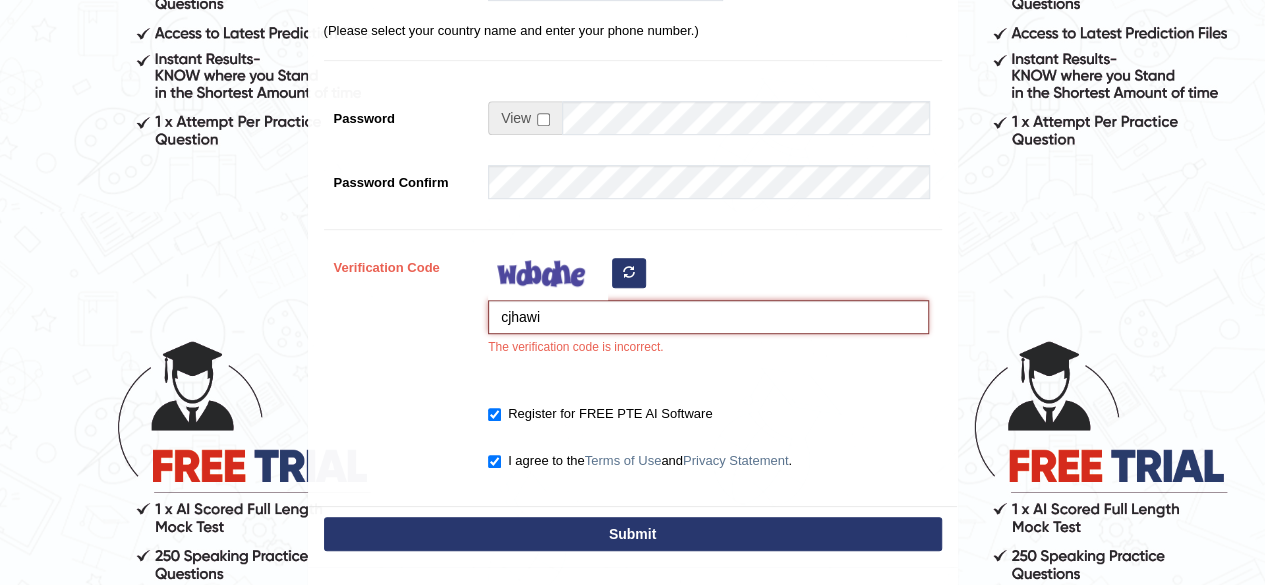 click on "cjhawi" at bounding box center [708, 317] 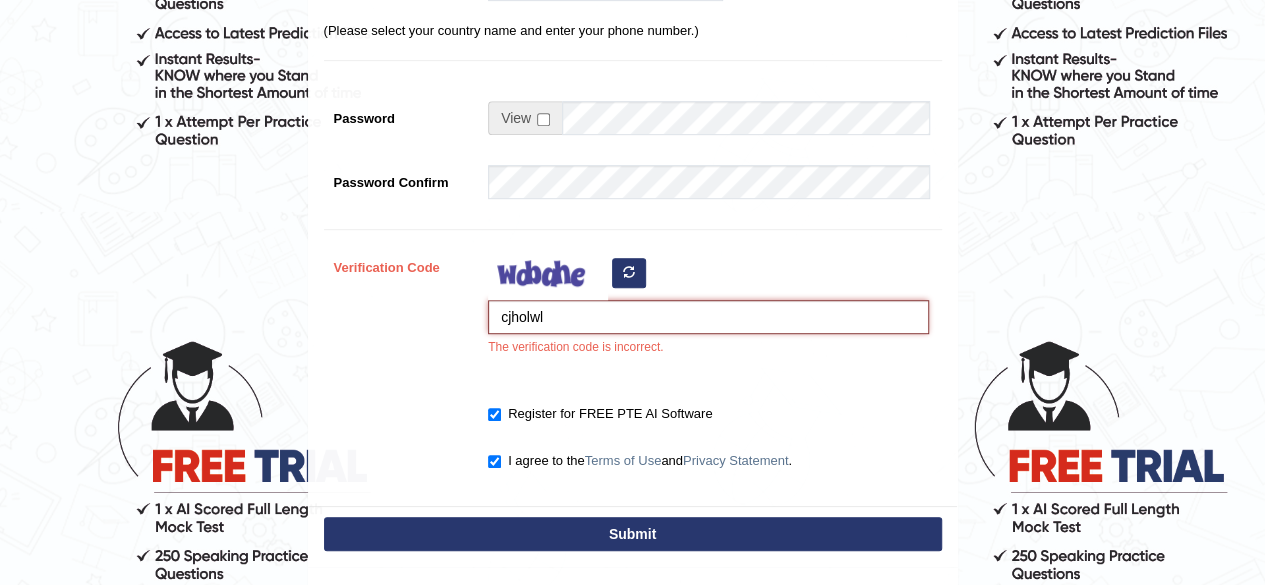 type on "cjholwl" 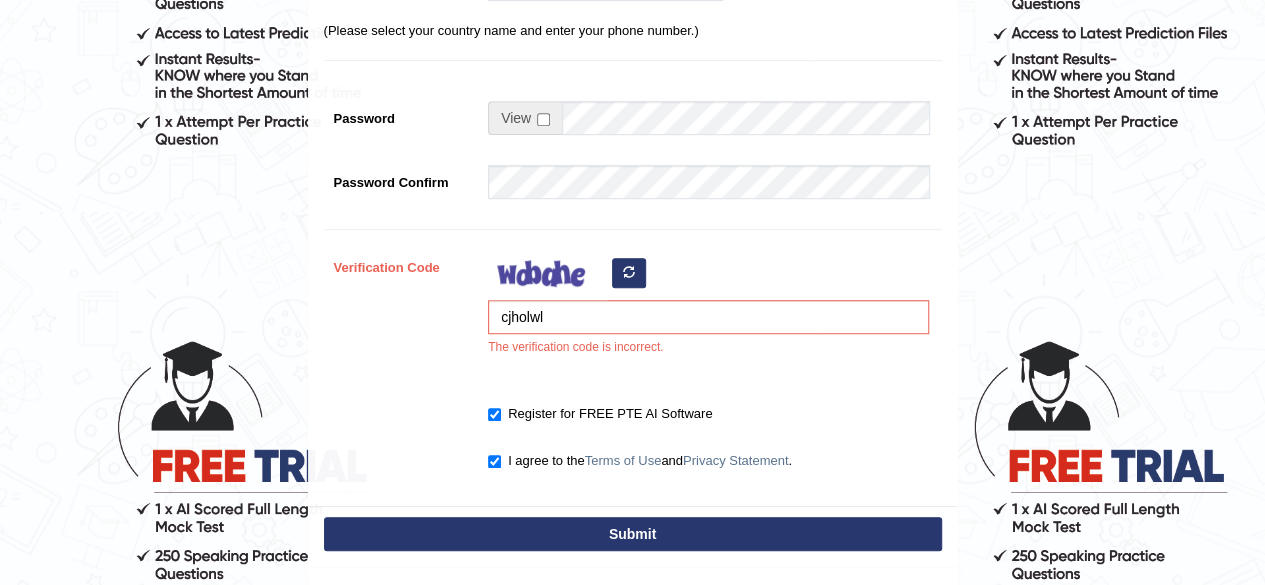 drag, startPoint x: 592, startPoint y: 539, endPoint x: 584, endPoint y: 547, distance: 11.313708 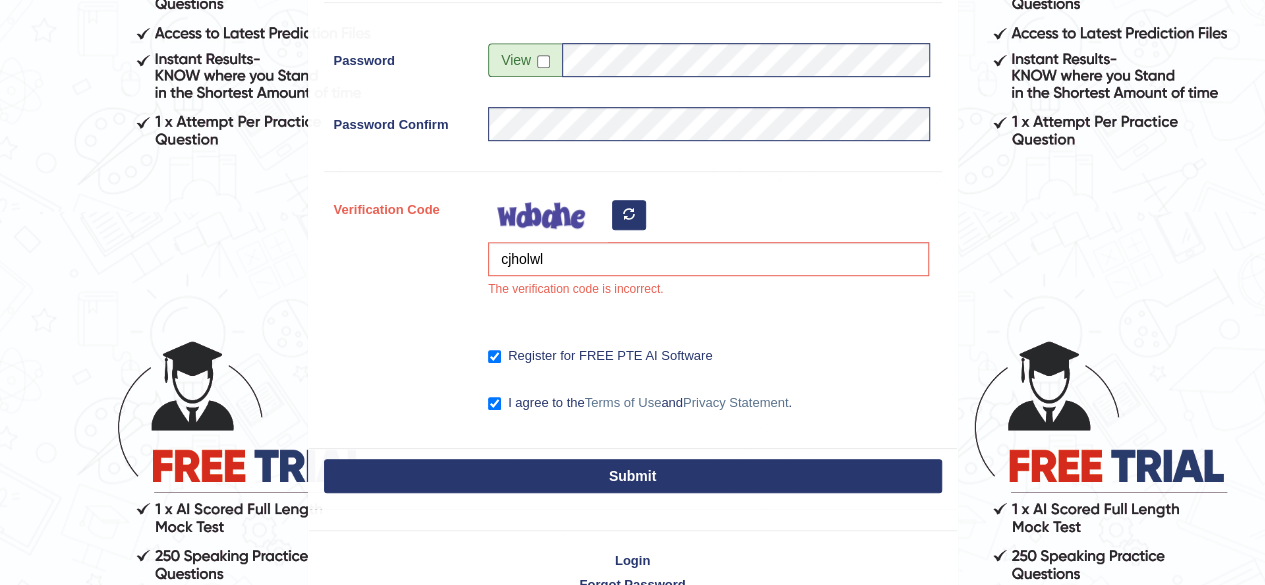 scroll, scrollTop: 442, scrollLeft: 0, axis: vertical 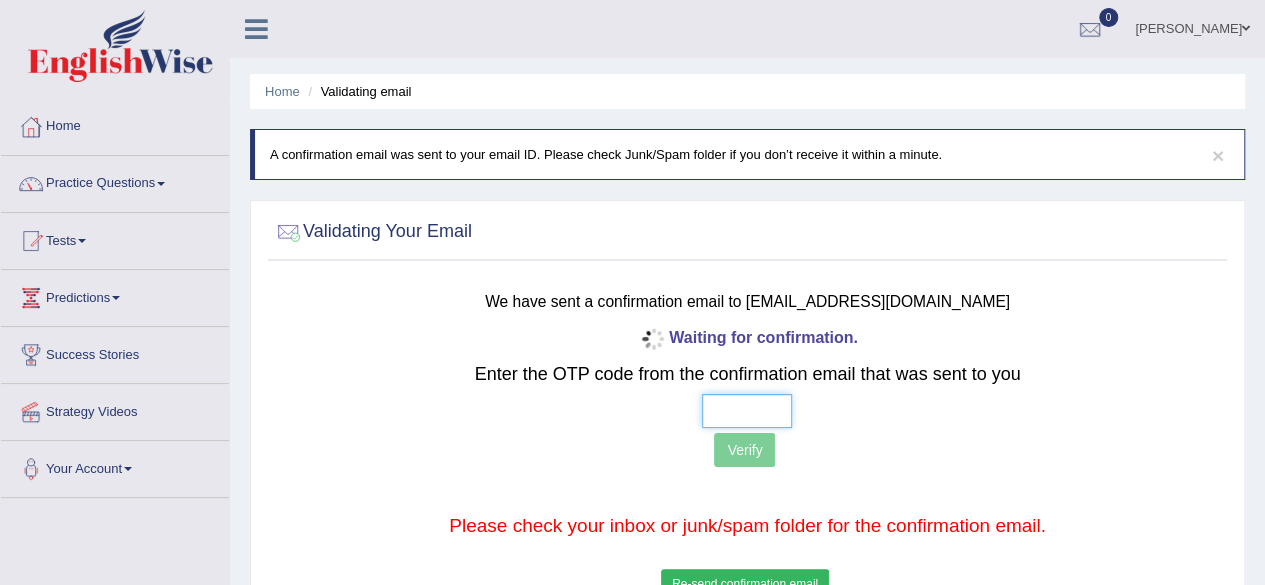 click at bounding box center (747, 411) 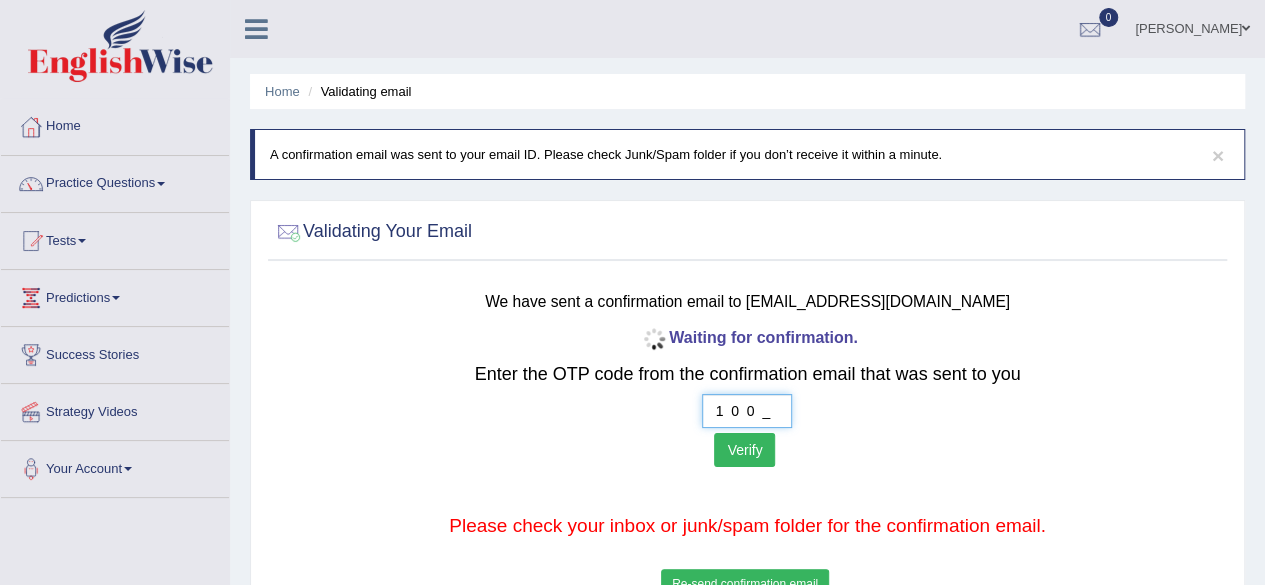 type on "1  0  0  8" 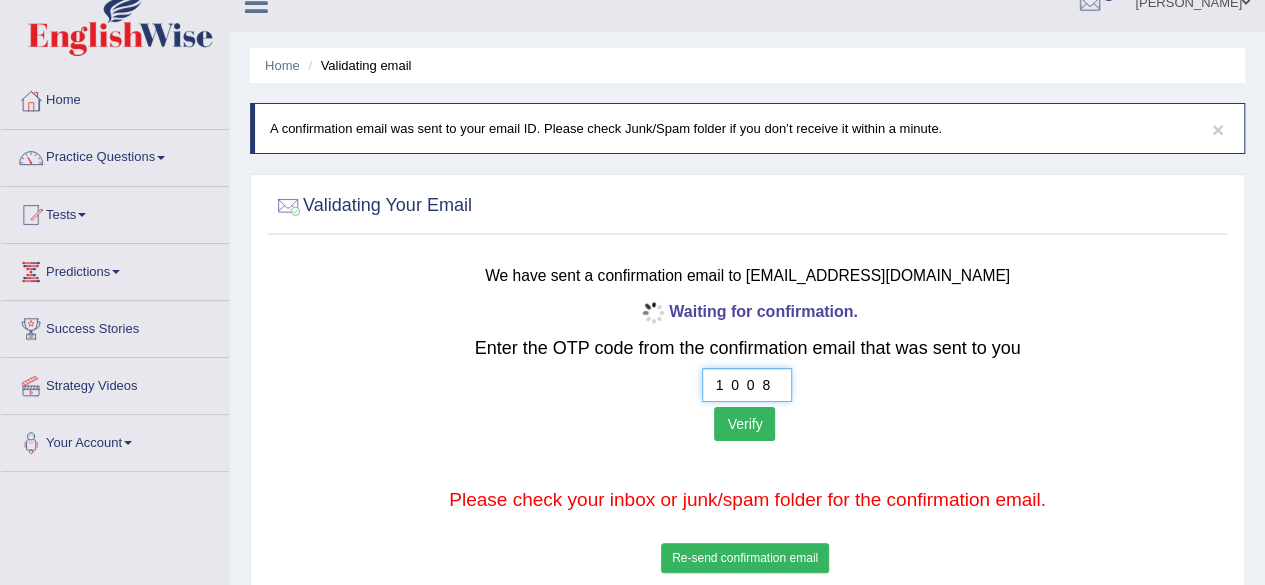 scroll, scrollTop: 100, scrollLeft: 0, axis: vertical 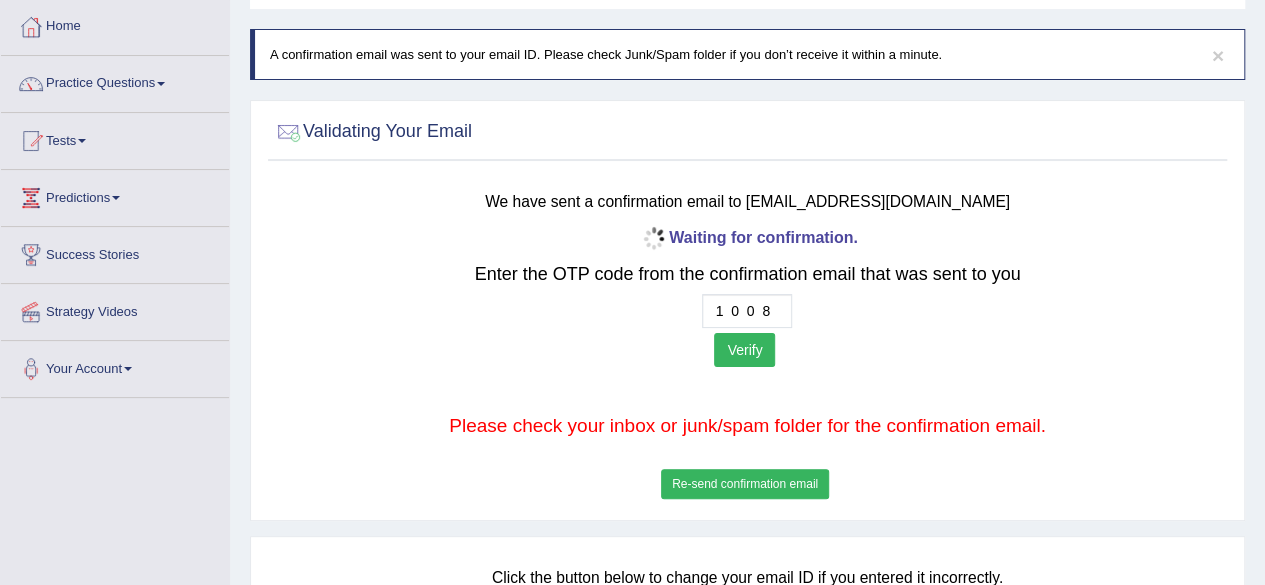 click on "Verify" at bounding box center [744, 350] 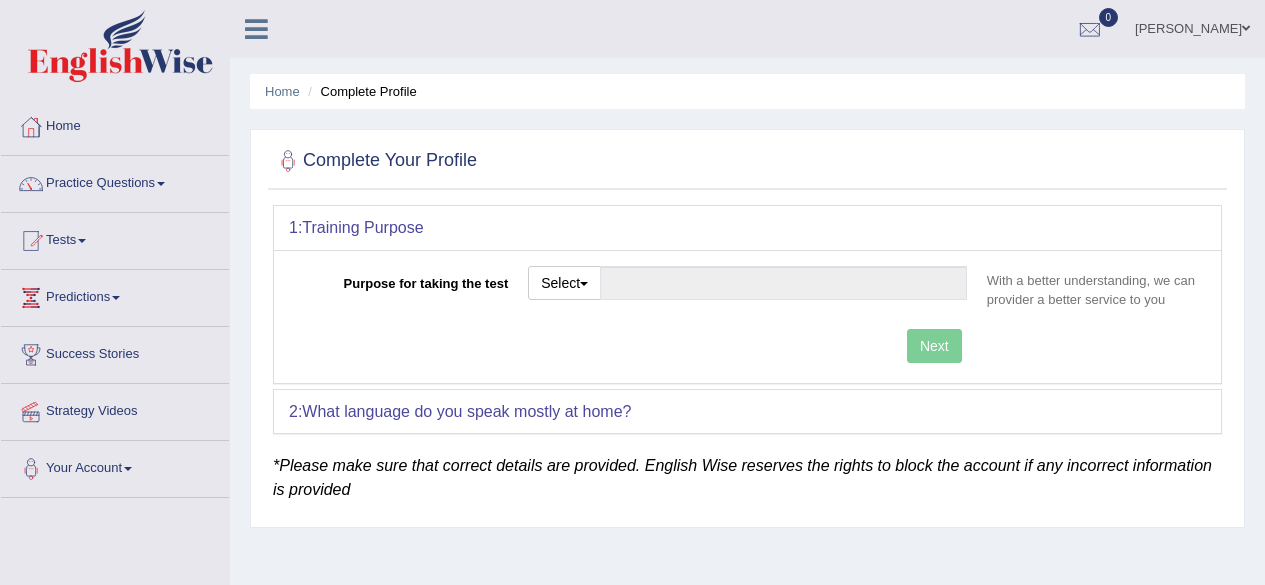scroll, scrollTop: 0, scrollLeft: 0, axis: both 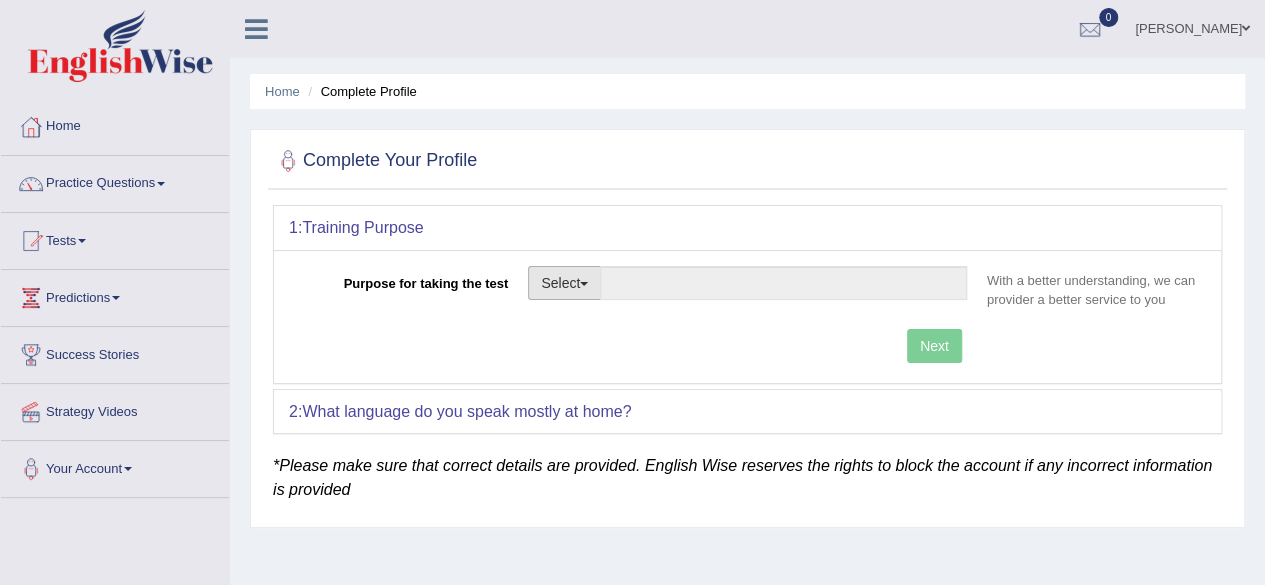 click on "Select" at bounding box center (564, 283) 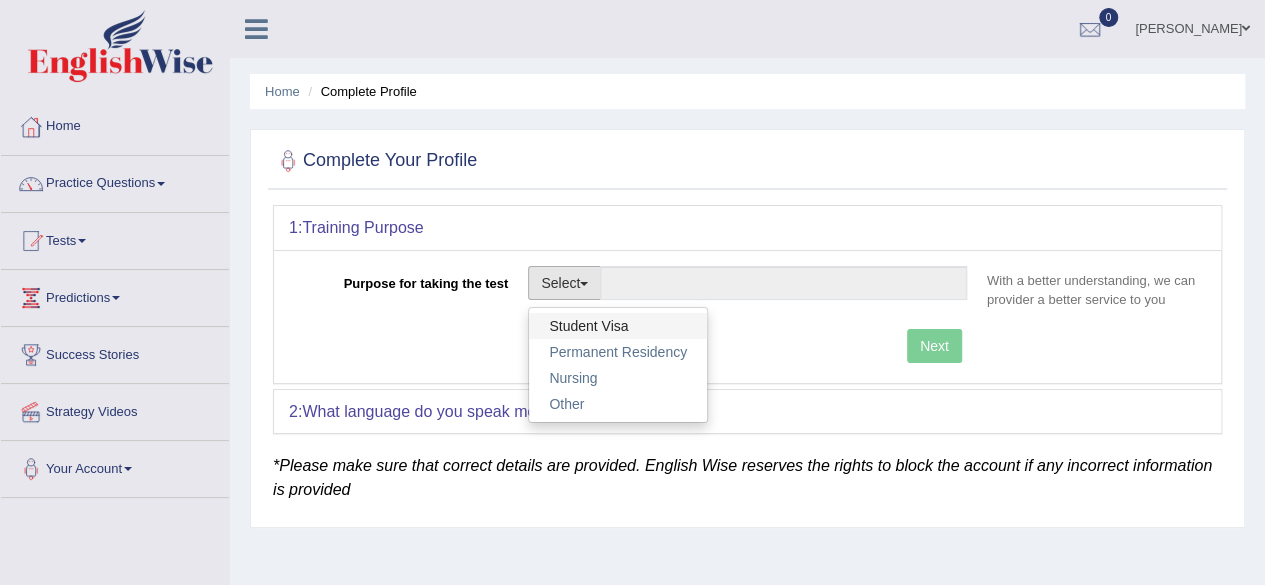 click on "Student Visa" at bounding box center (618, 326) 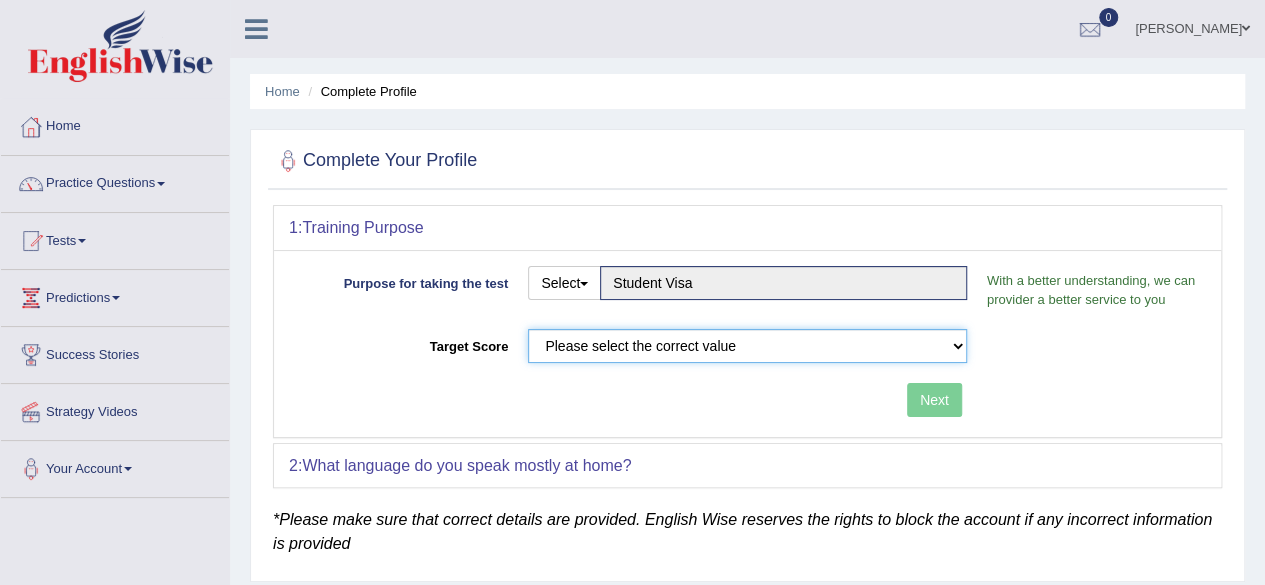 click on "Please select the correct value
50 (6 bands)
58 (6.5 bands)
65 (7 bands)
79 (8 bands)" at bounding box center [747, 346] 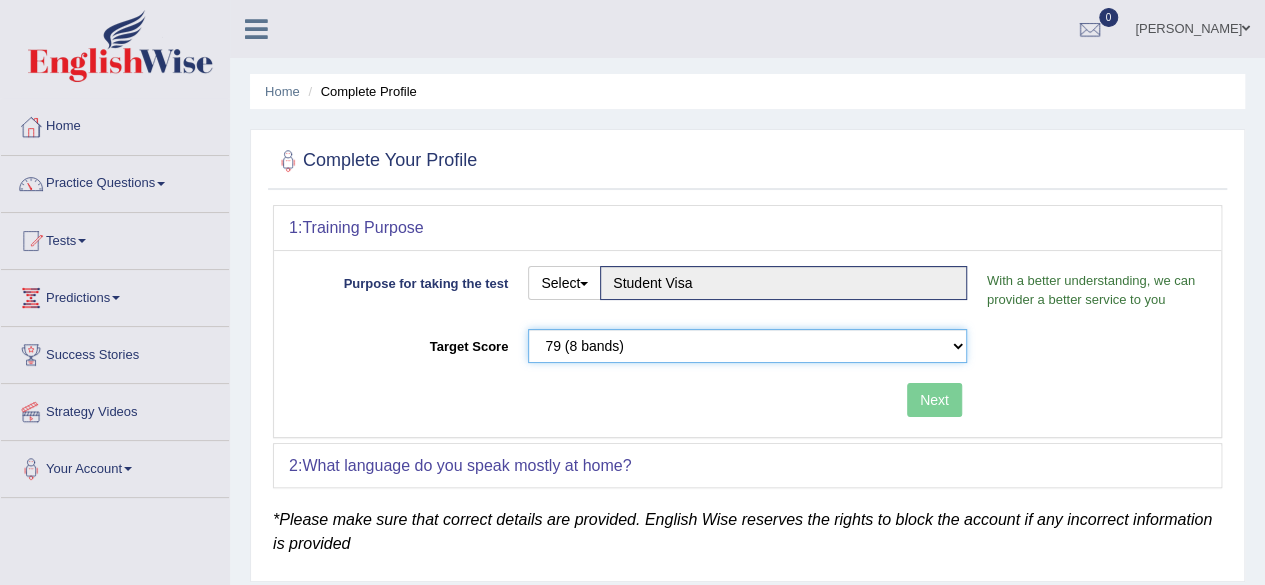 click on "Please select the correct value
50 (6 bands)
58 (6.5 bands)
65 (7 bands)
79 (8 bands)" at bounding box center [747, 346] 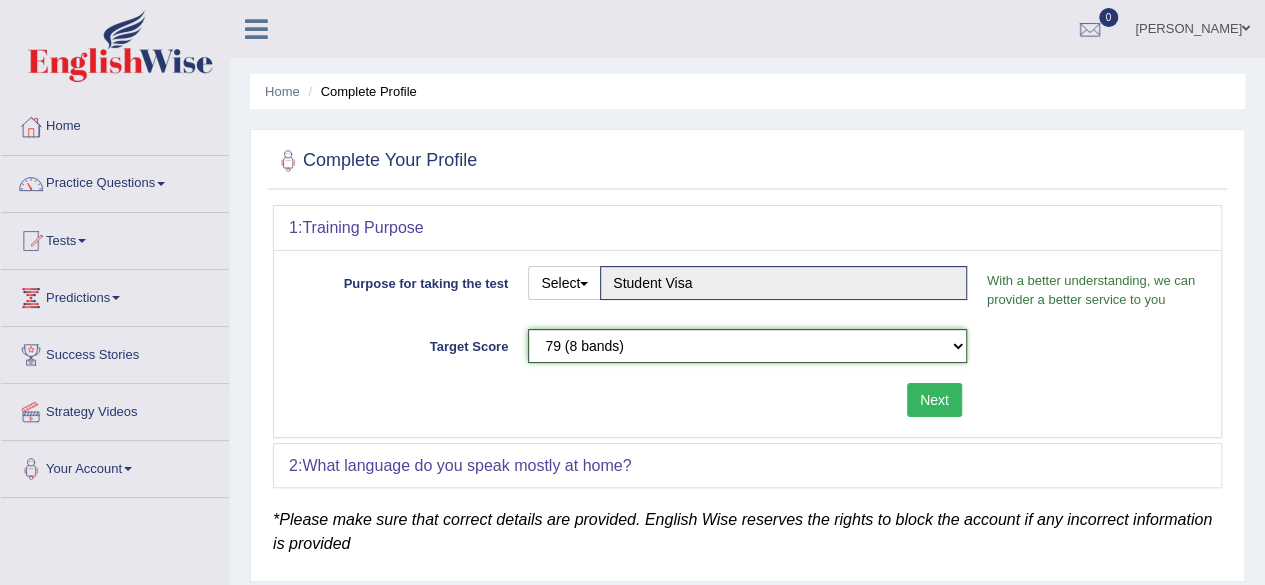 click on "Please select the correct value
50 (6 bands)
58 (6.5 bands)
65 (7 bands)
79 (8 bands)" at bounding box center (747, 346) 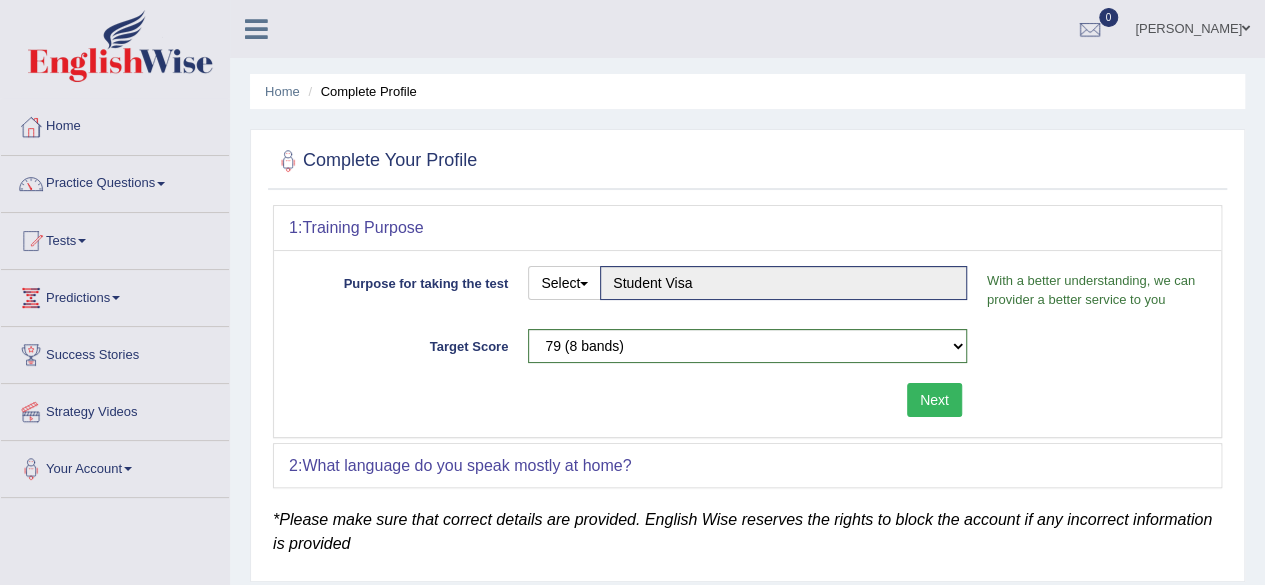 click on "Next" at bounding box center (934, 400) 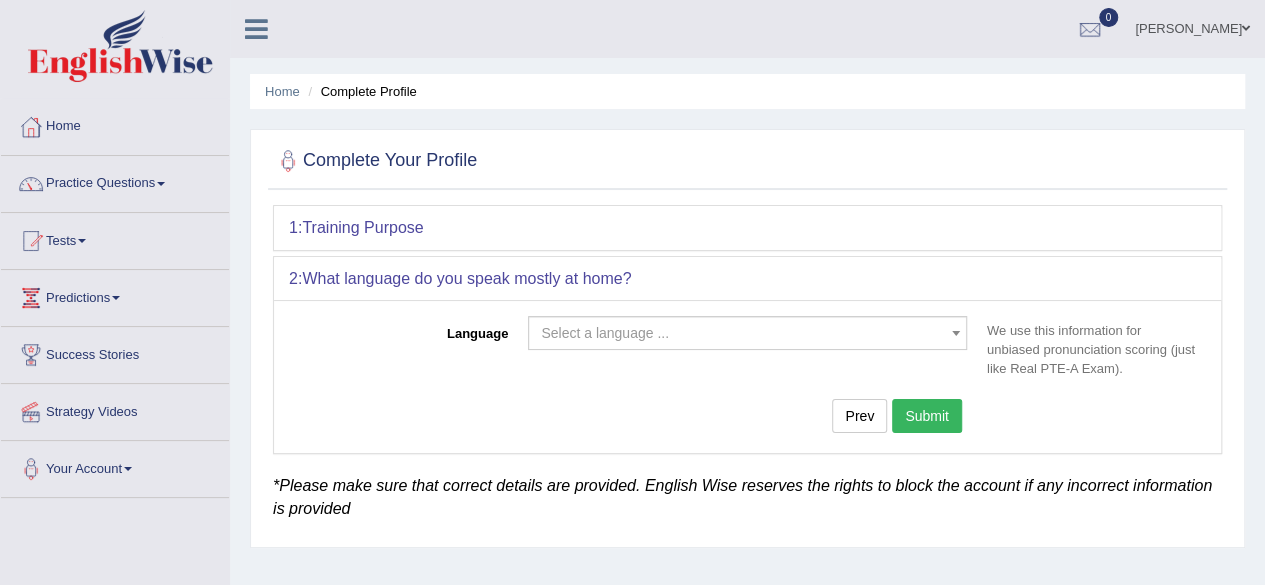 click on "Select a language ..." at bounding box center (741, 333) 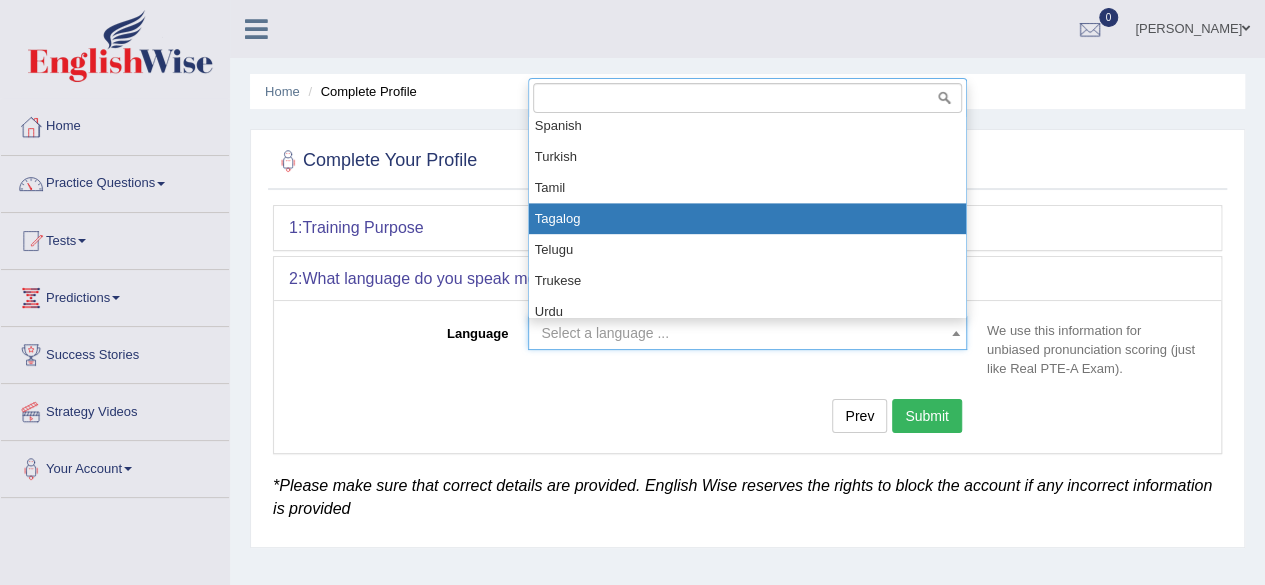 scroll, scrollTop: 1498, scrollLeft: 0, axis: vertical 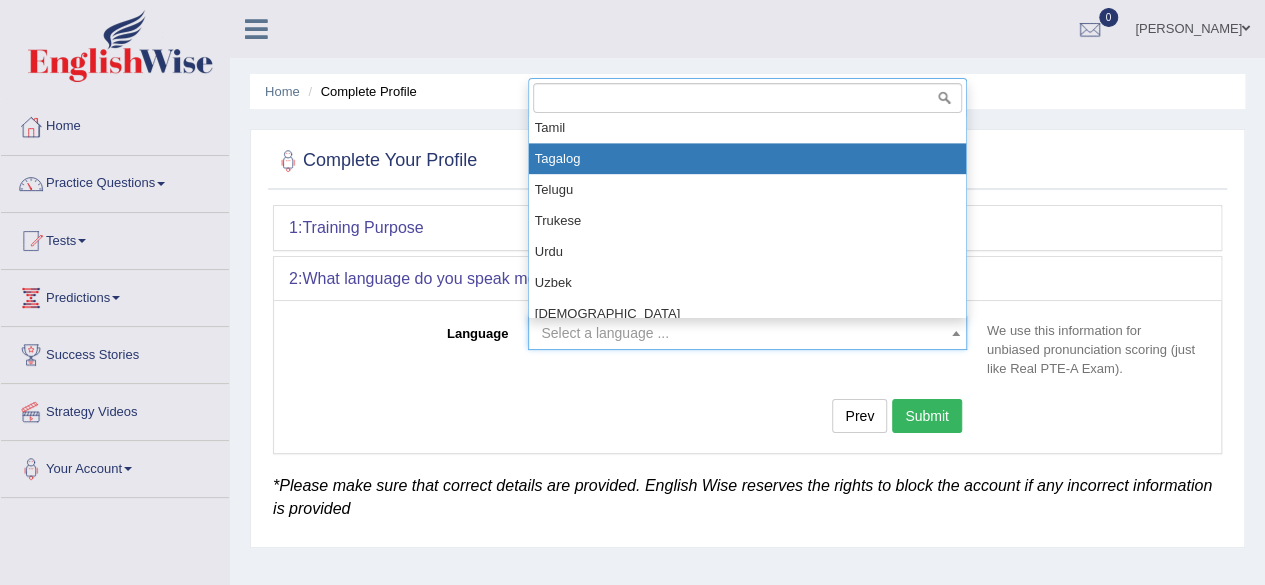 select on "Tagalog" 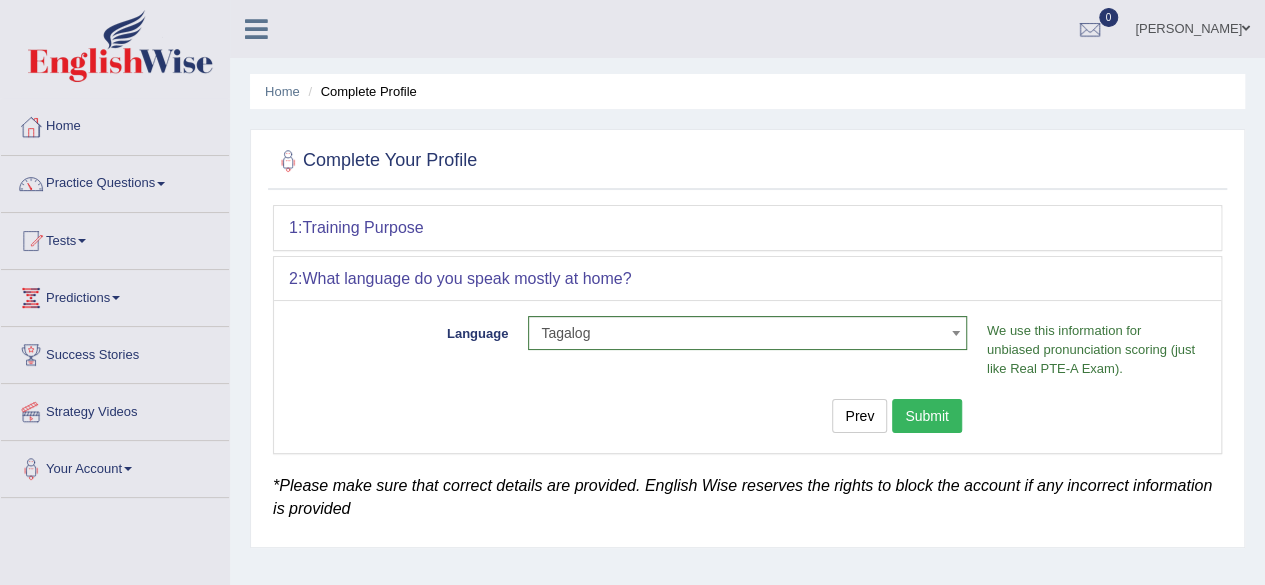 click on "Submit" at bounding box center (927, 416) 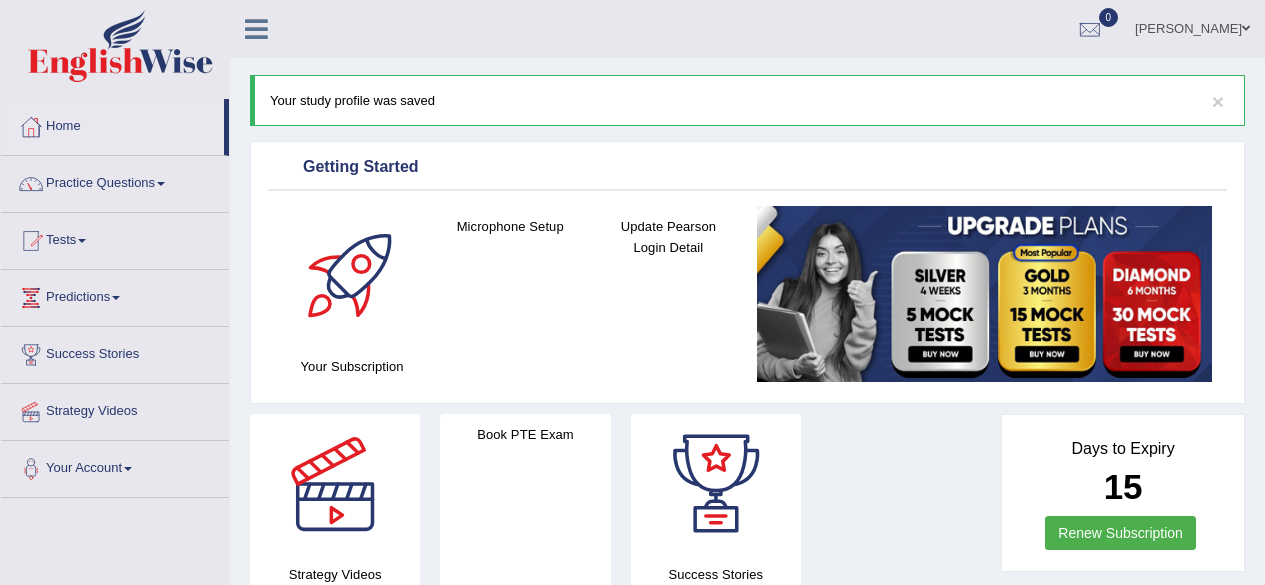 scroll, scrollTop: 0, scrollLeft: 0, axis: both 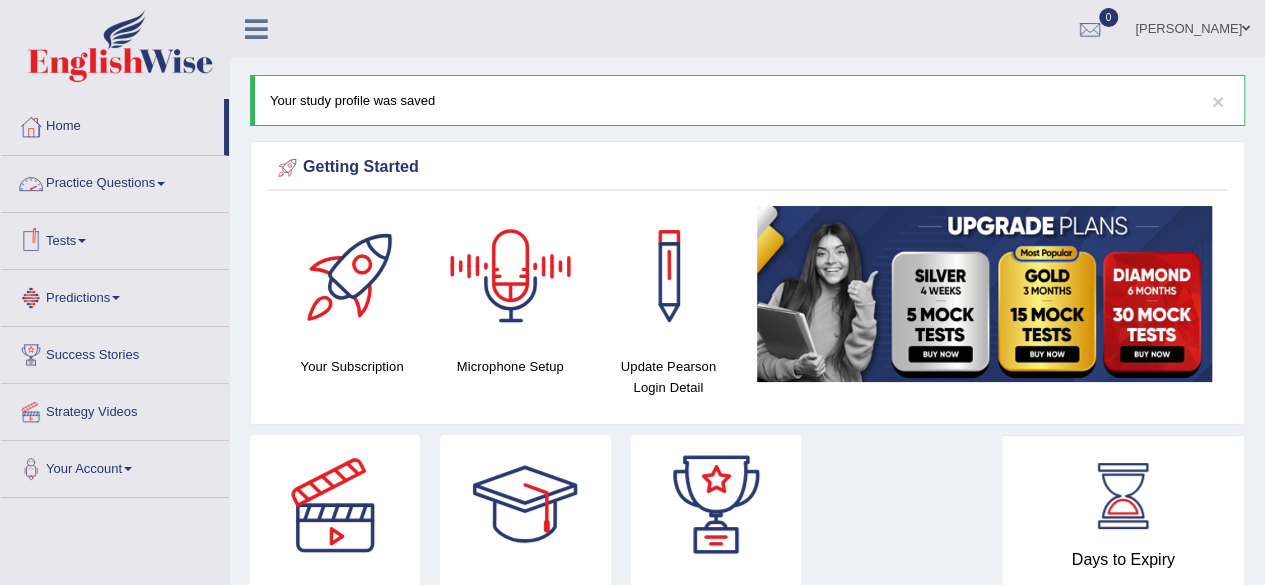 click on "Tests" at bounding box center [115, 238] 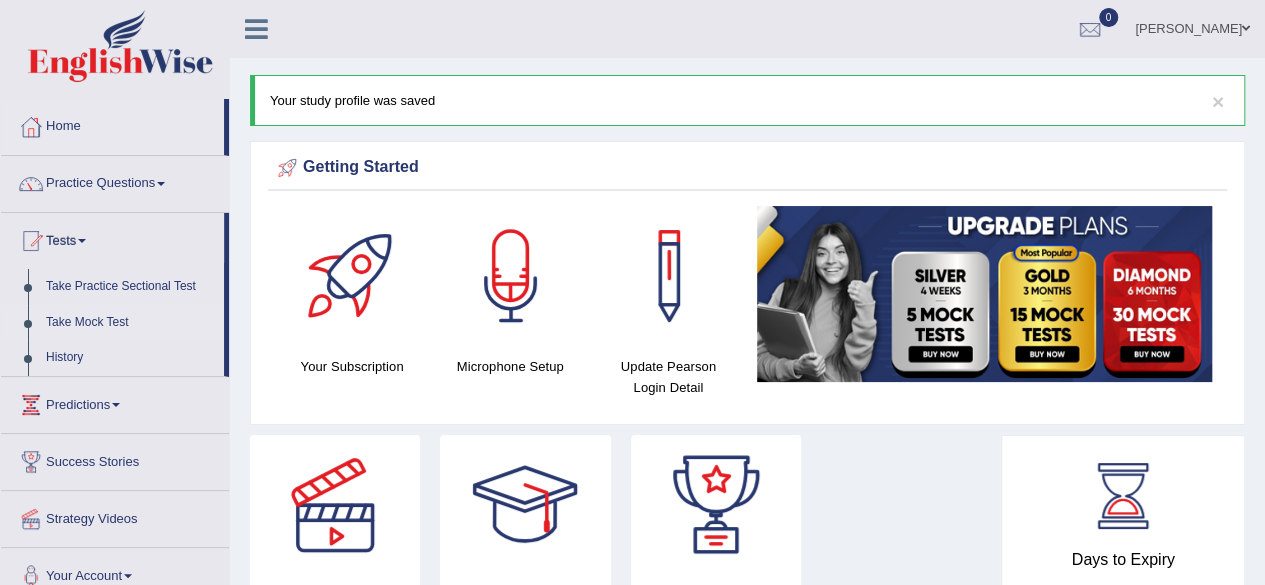 click on "Take Mock Test" at bounding box center [130, 323] 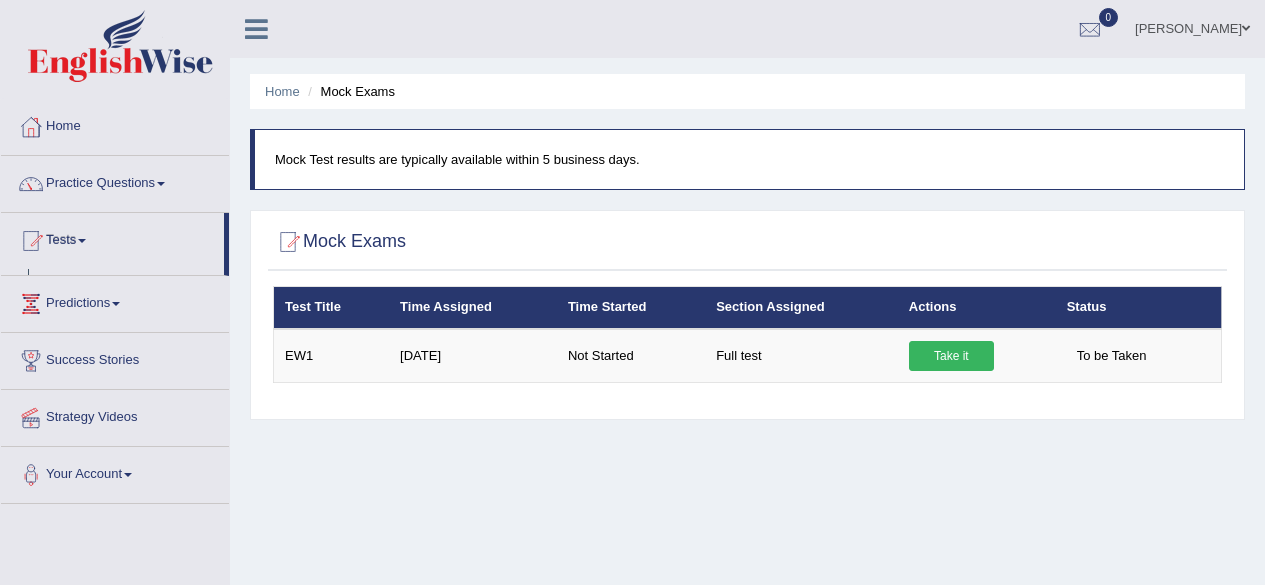 scroll, scrollTop: 0, scrollLeft: 0, axis: both 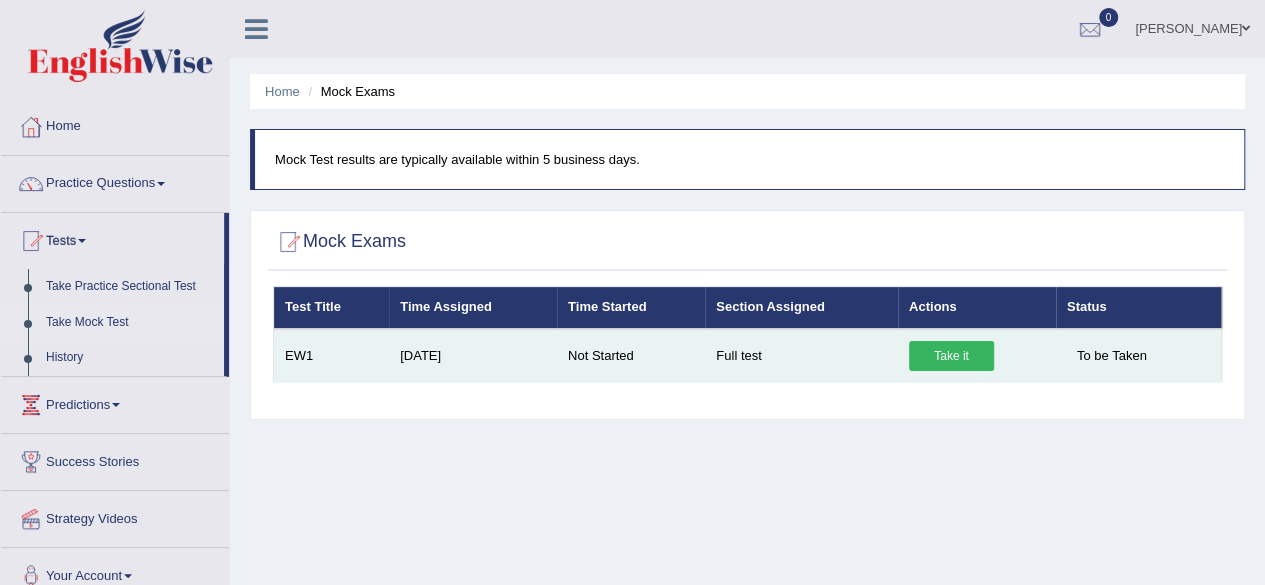 click on "Take it" at bounding box center [951, 356] 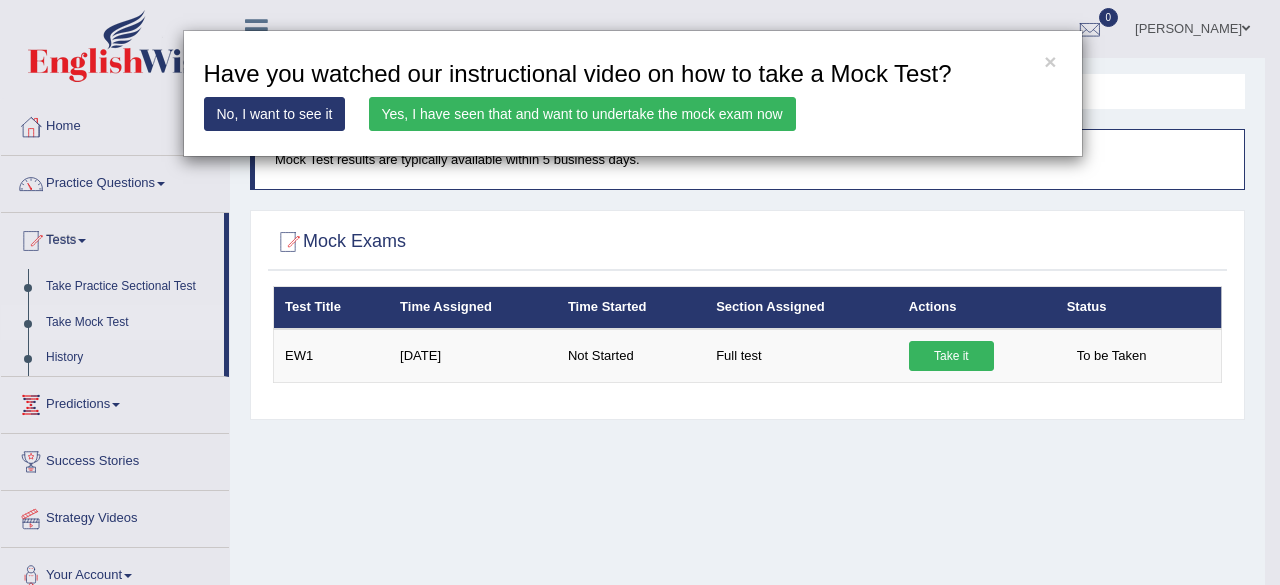 click on "Yes, I have seen that and want to undertake the mock exam now" at bounding box center (582, 114) 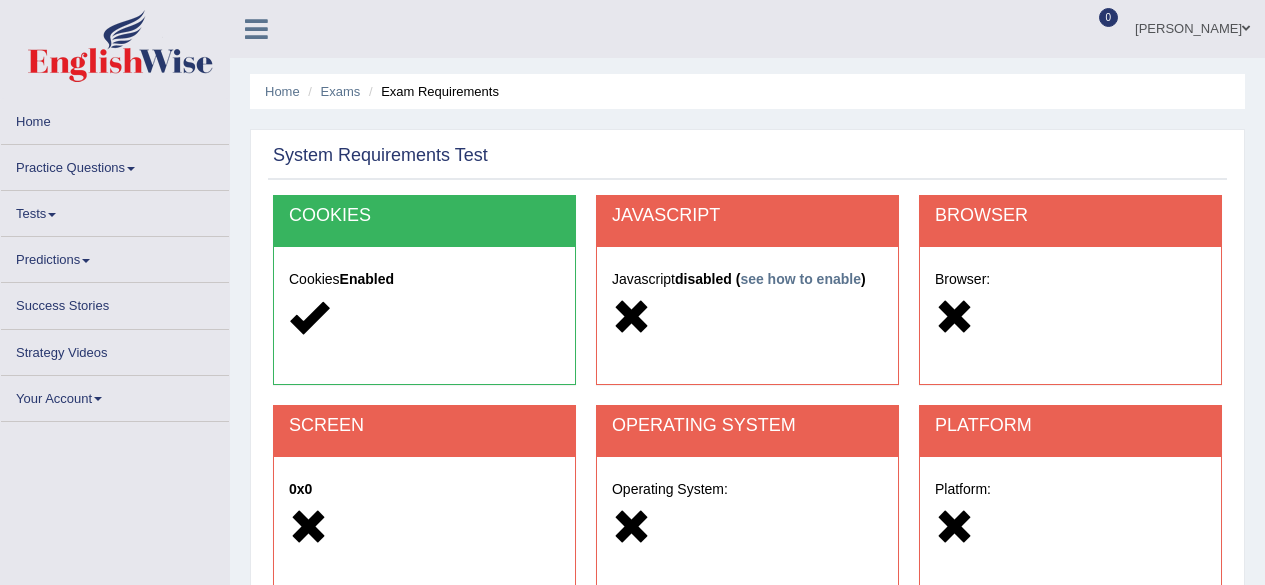 scroll, scrollTop: 0, scrollLeft: 0, axis: both 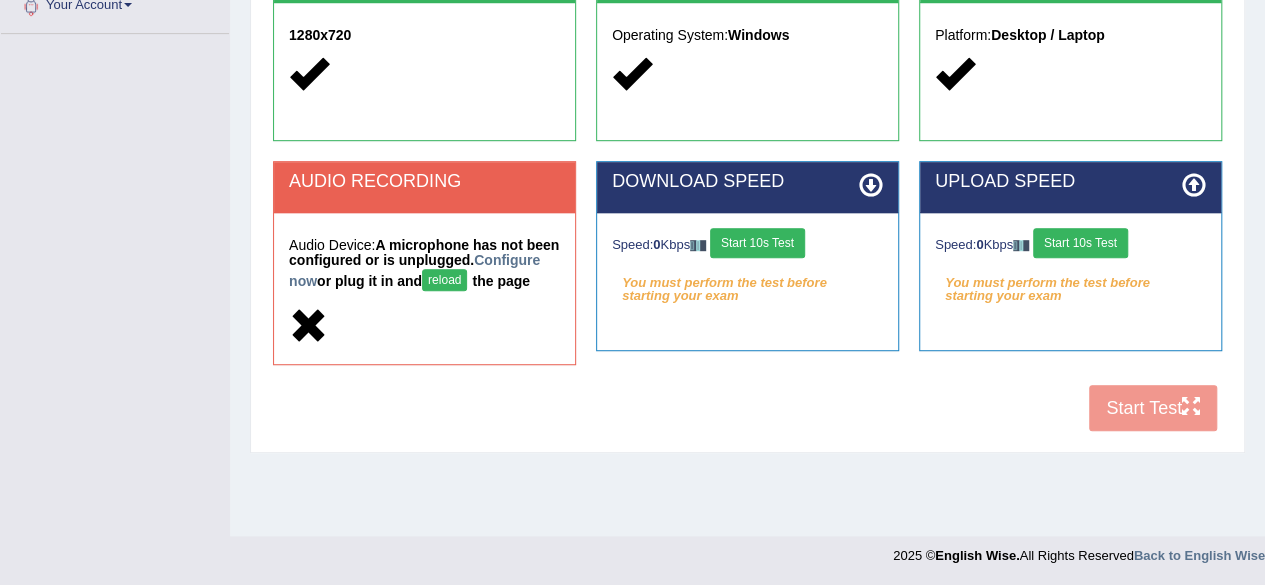 click at bounding box center (424, 327) 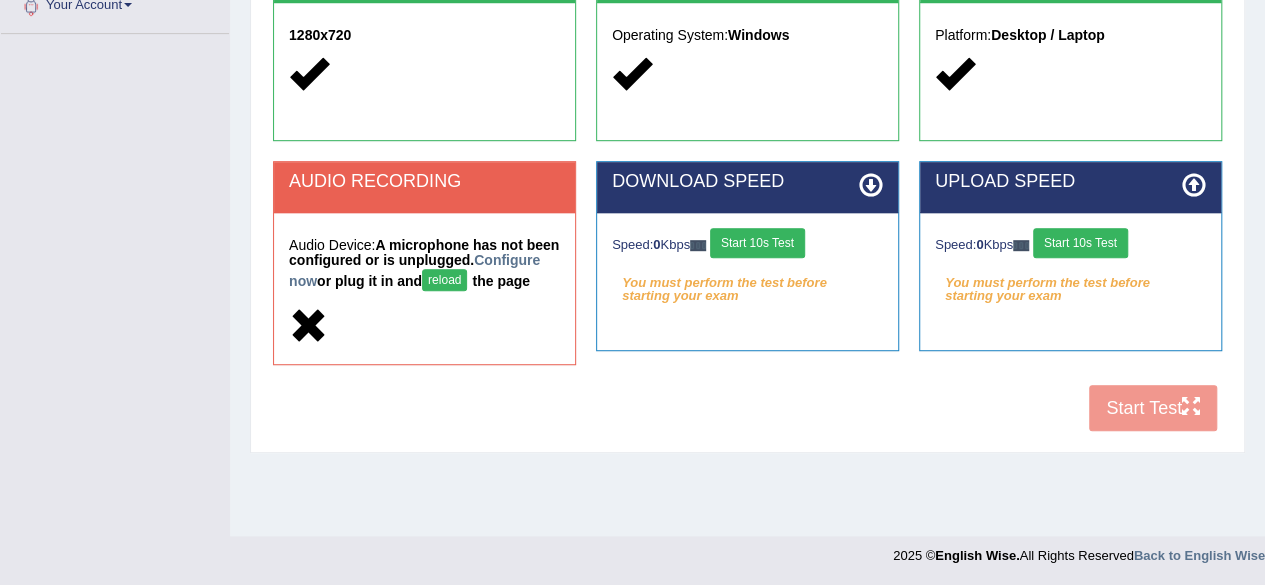 click on "reload" at bounding box center (444, 280) 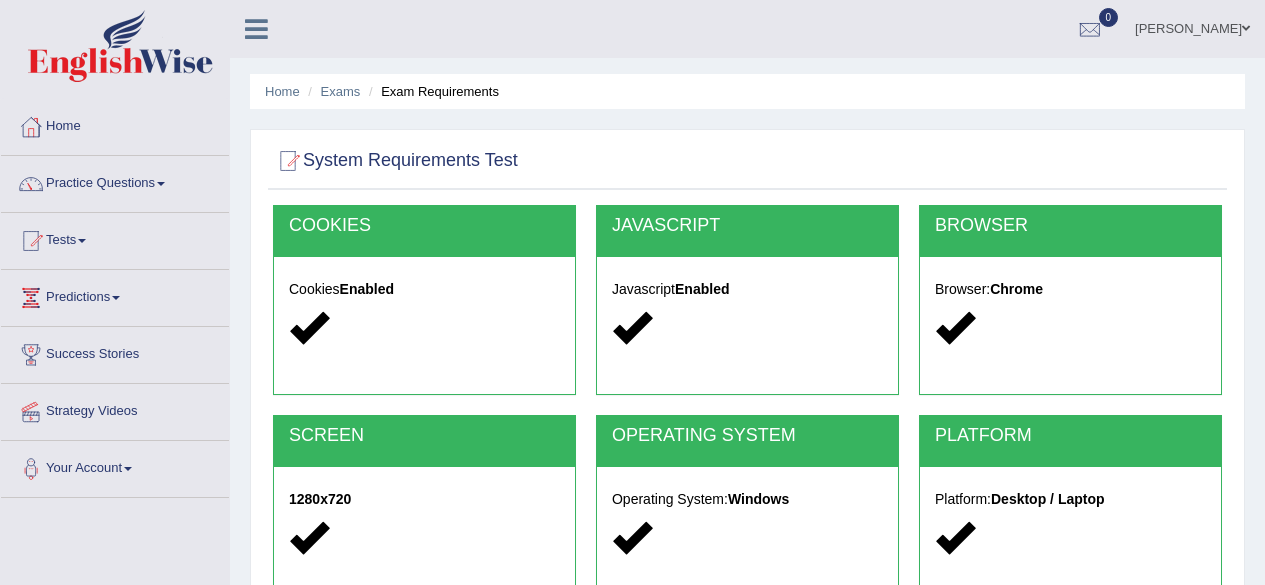 scroll, scrollTop: 464, scrollLeft: 0, axis: vertical 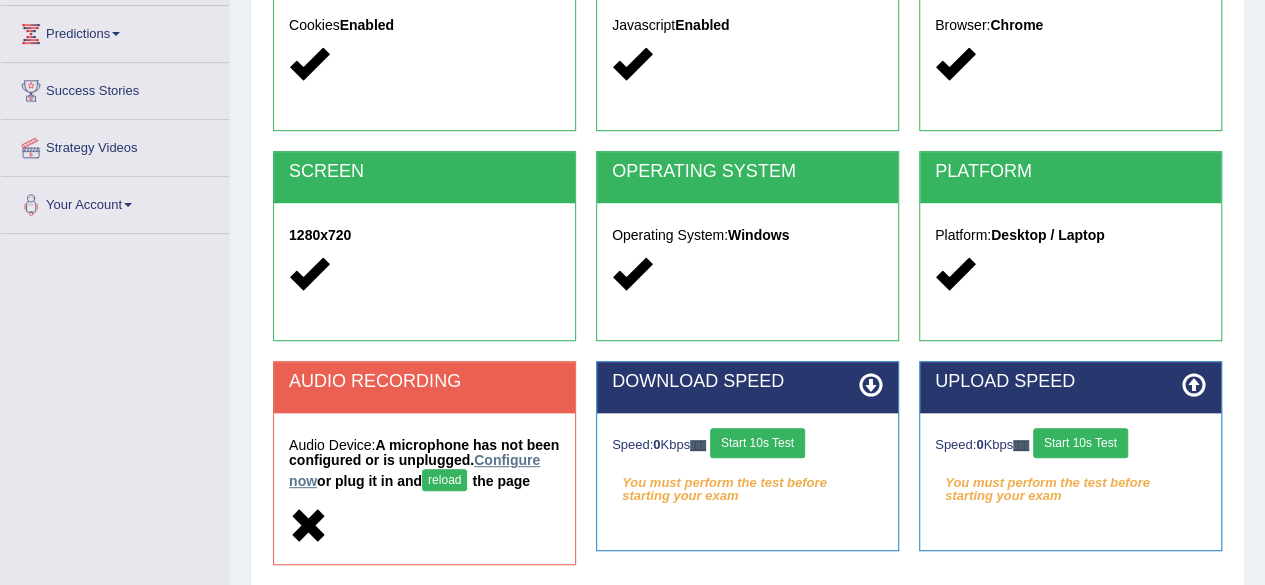 click on "Configure now" at bounding box center (414, 470) 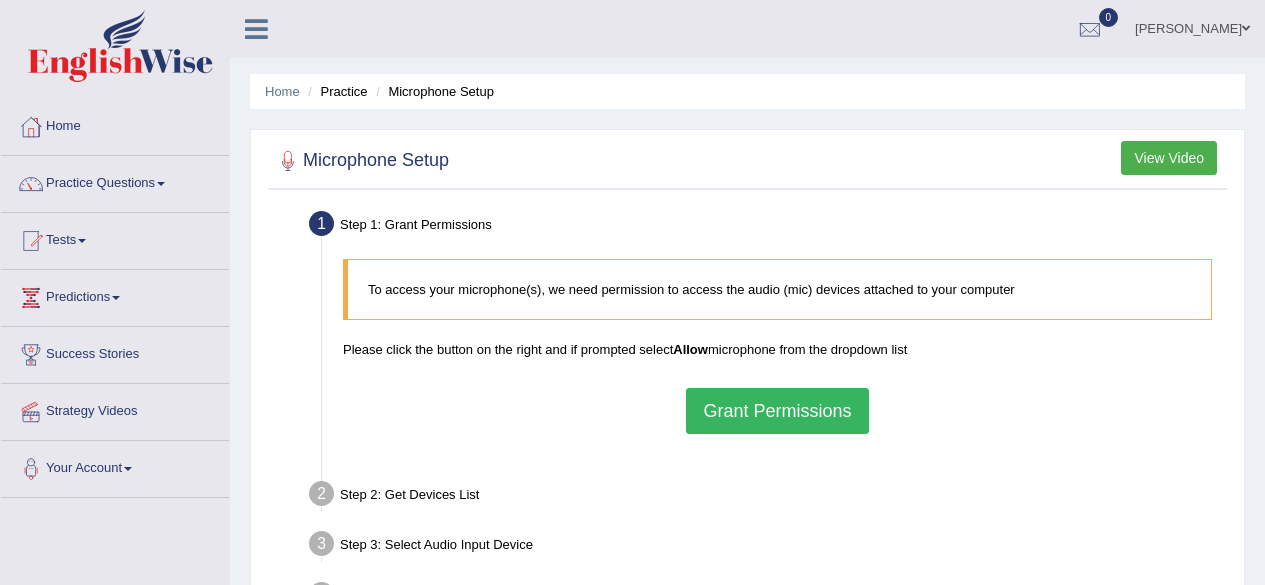 scroll, scrollTop: 0, scrollLeft: 0, axis: both 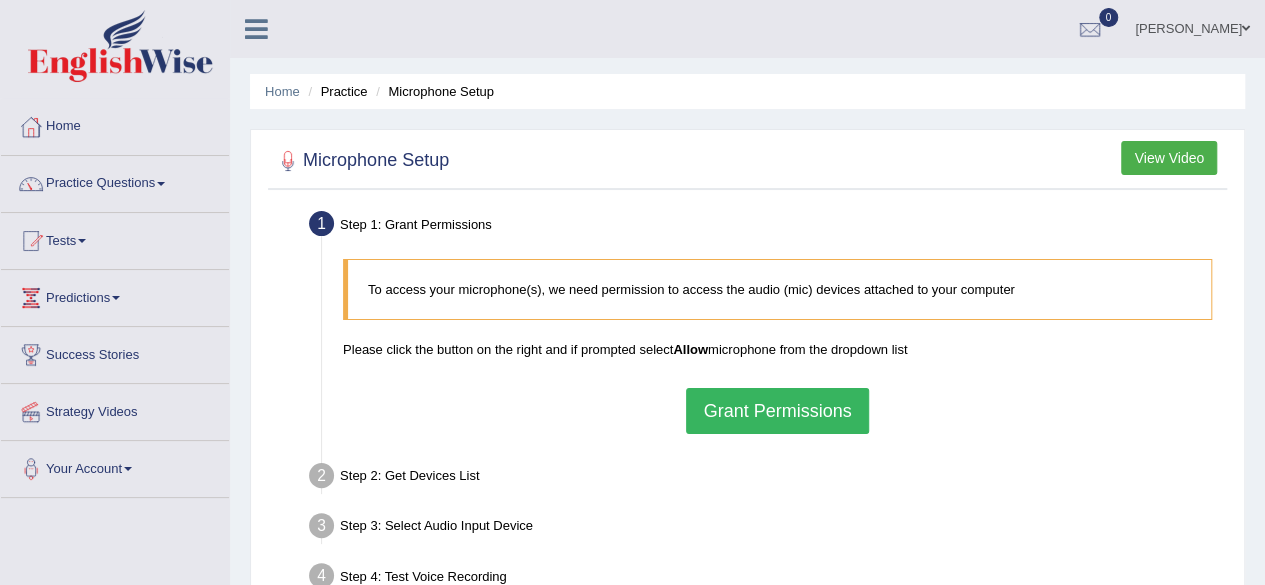 click on "Grant Permissions" at bounding box center (777, 411) 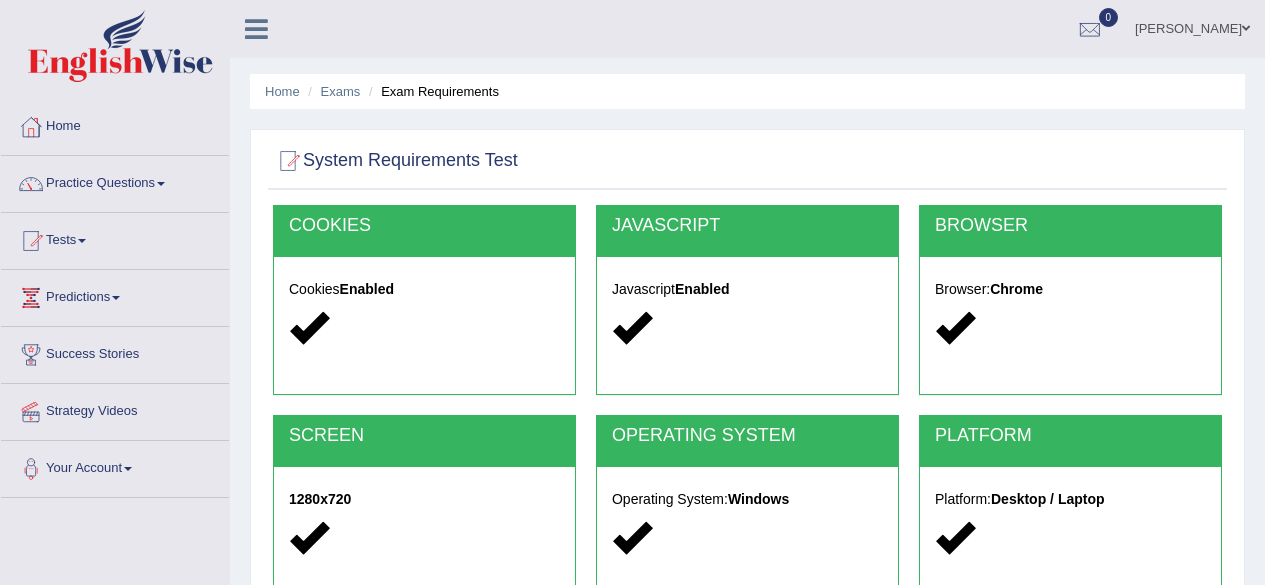 scroll, scrollTop: 279, scrollLeft: 0, axis: vertical 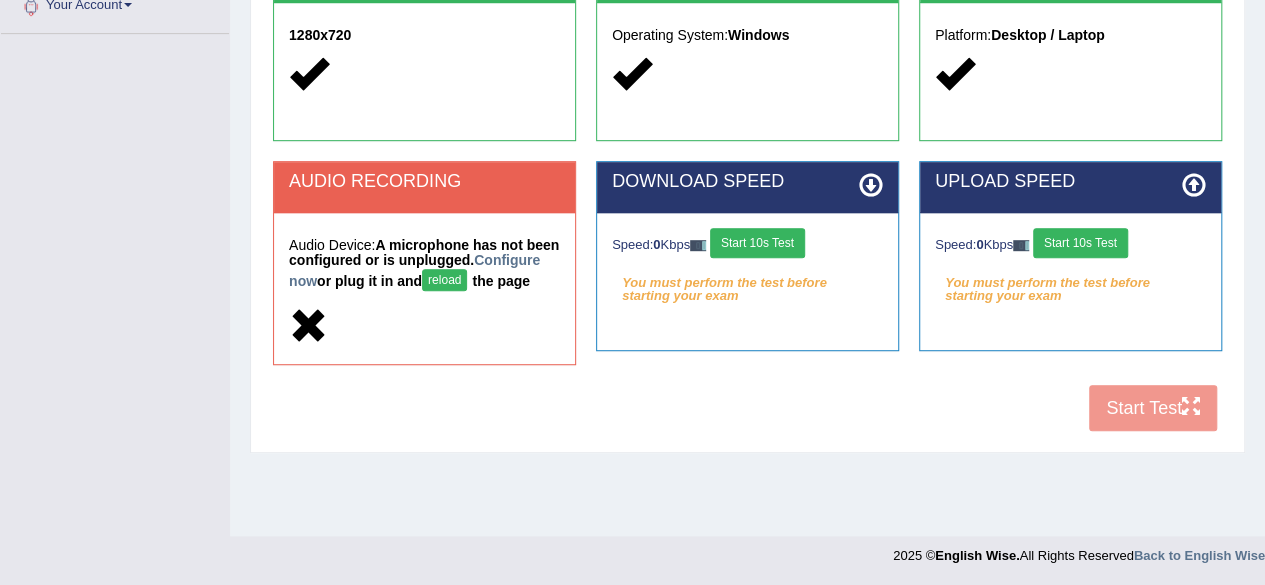 click on "reload" at bounding box center (444, 280) 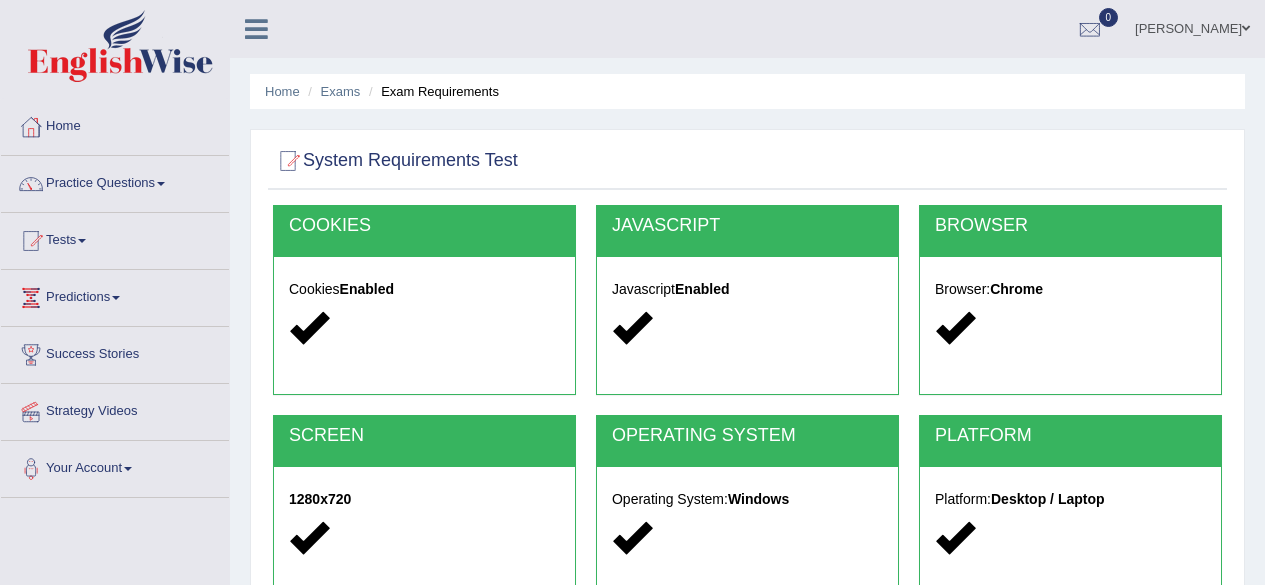 scroll, scrollTop: 464, scrollLeft: 0, axis: vertical 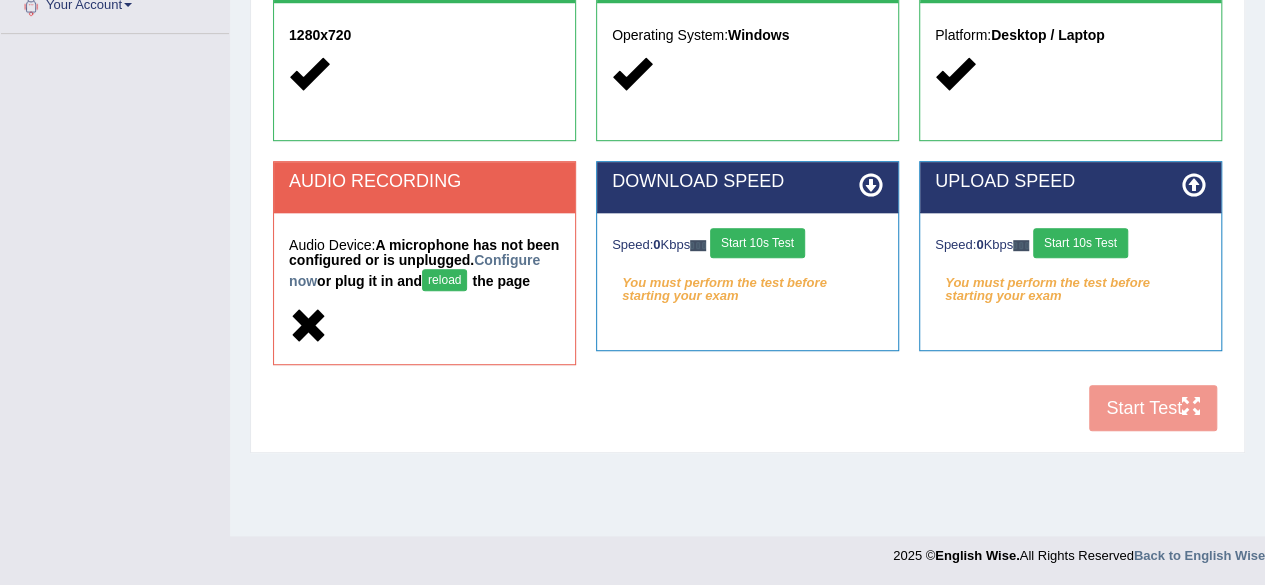 click on "reload" at bounding box center [444, 280] 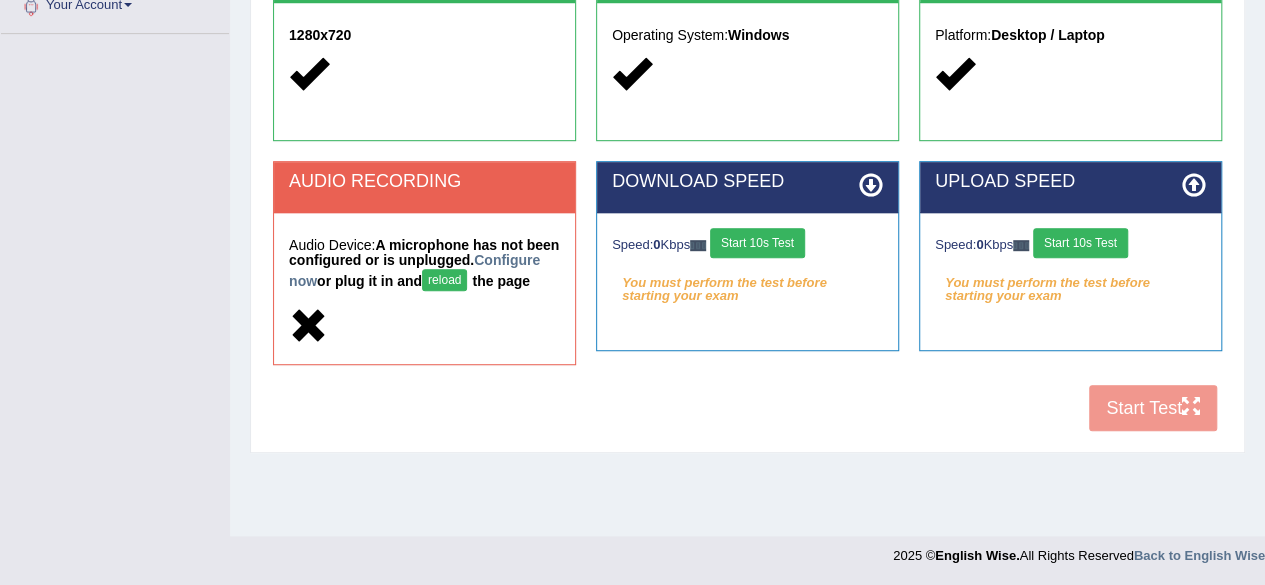 scroll, scrollTop: 464, scrollLeft: 0, axis: vertical 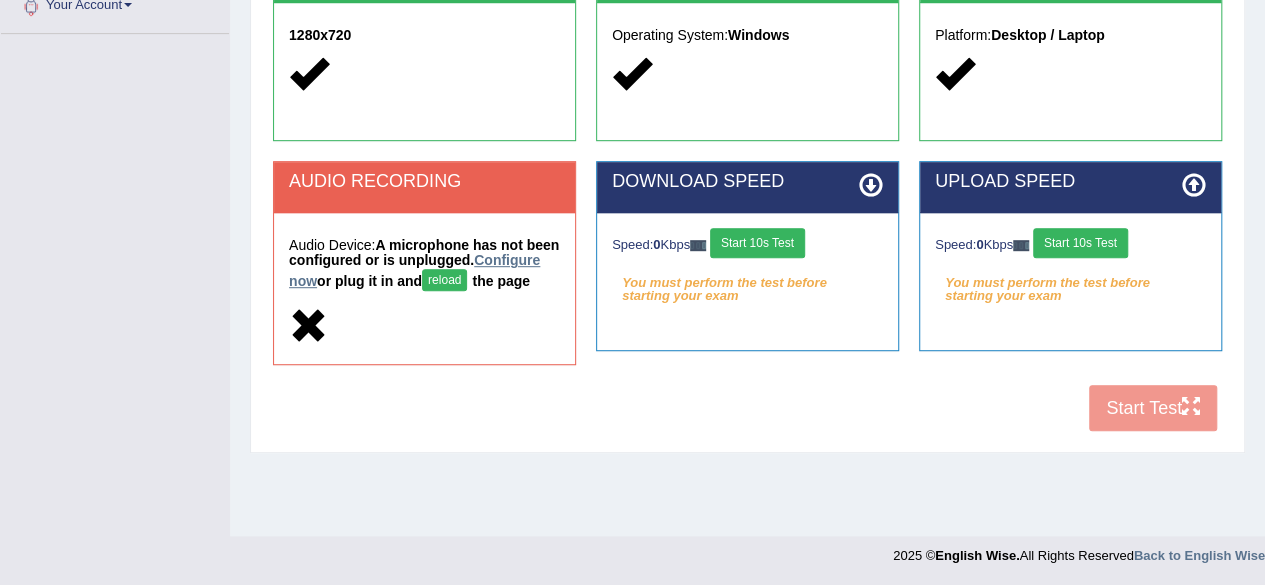 click on "Configure now" at bounding box center [414, 270] 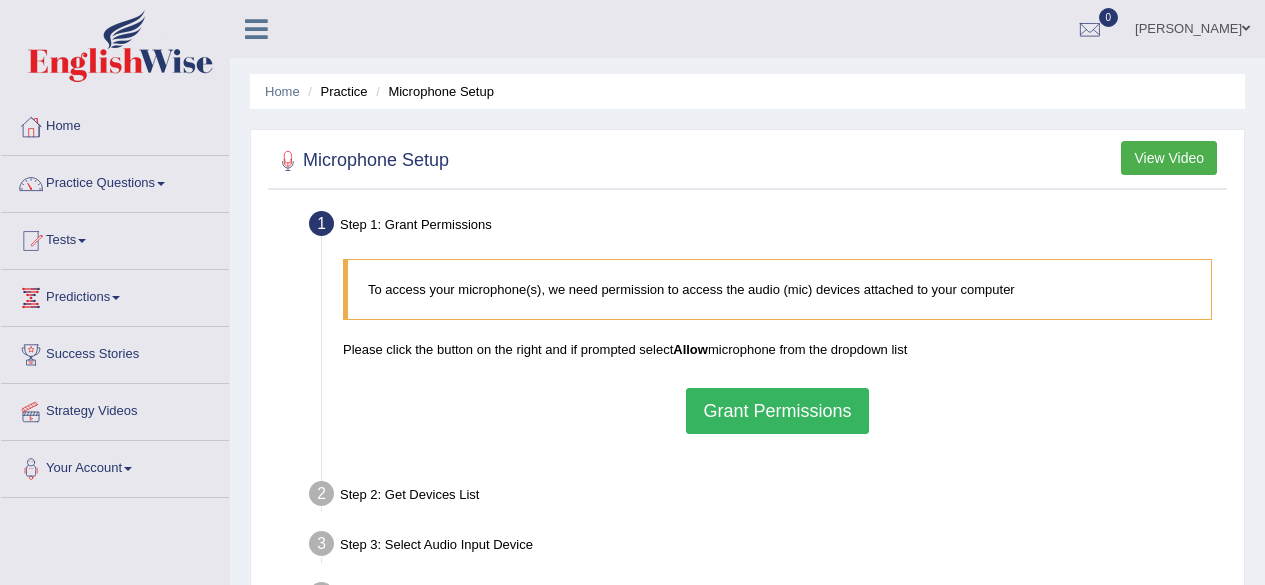 scroll, scrollTop: 0, scrollLeft: 0, axis: both 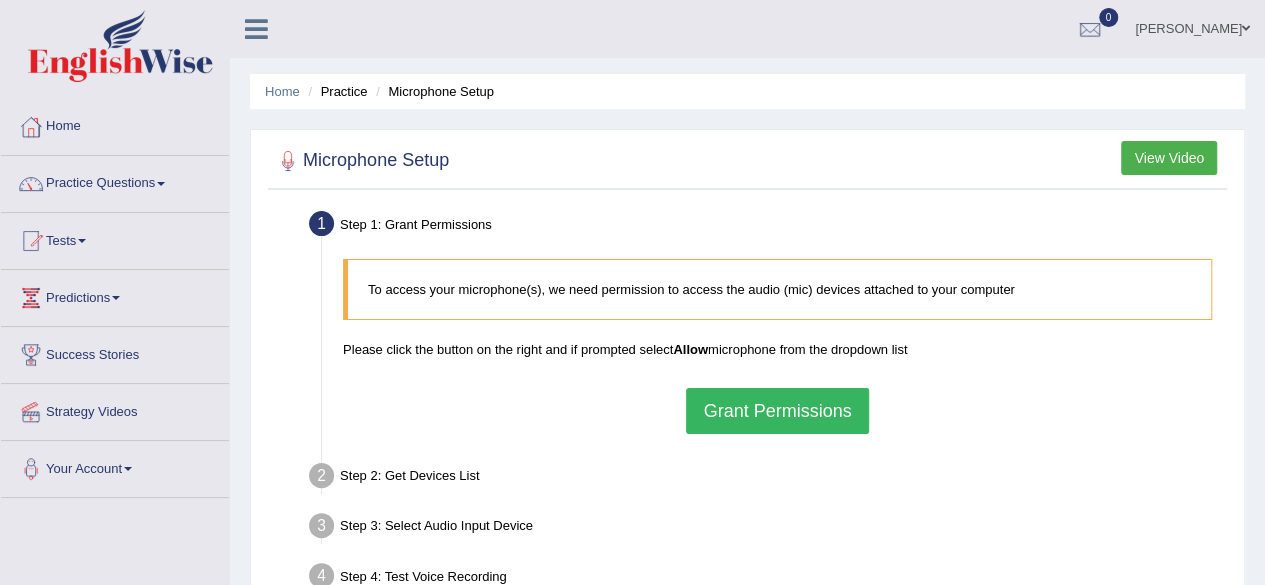 drag, startPoint x: 804, startPoint y: 401, endPoint x: 744, endPoint y: 373, distance: 66.211784 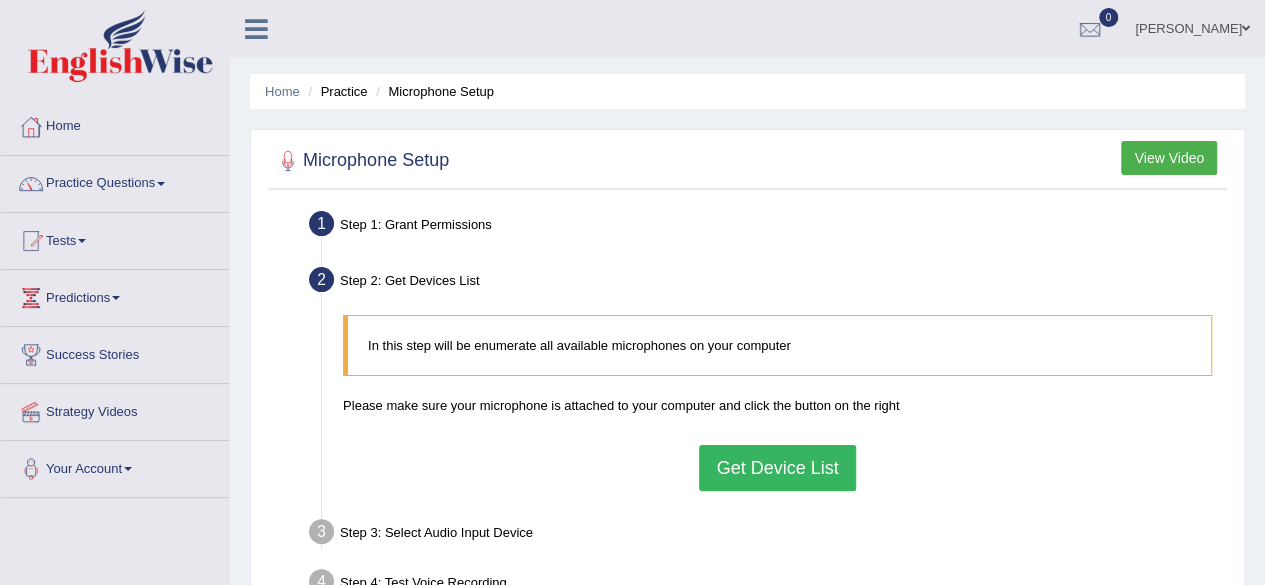 drag, startPoint x: 740, startPoint y: 476, endPoint x: 742, endPoint y: 461, distance: 15.132746 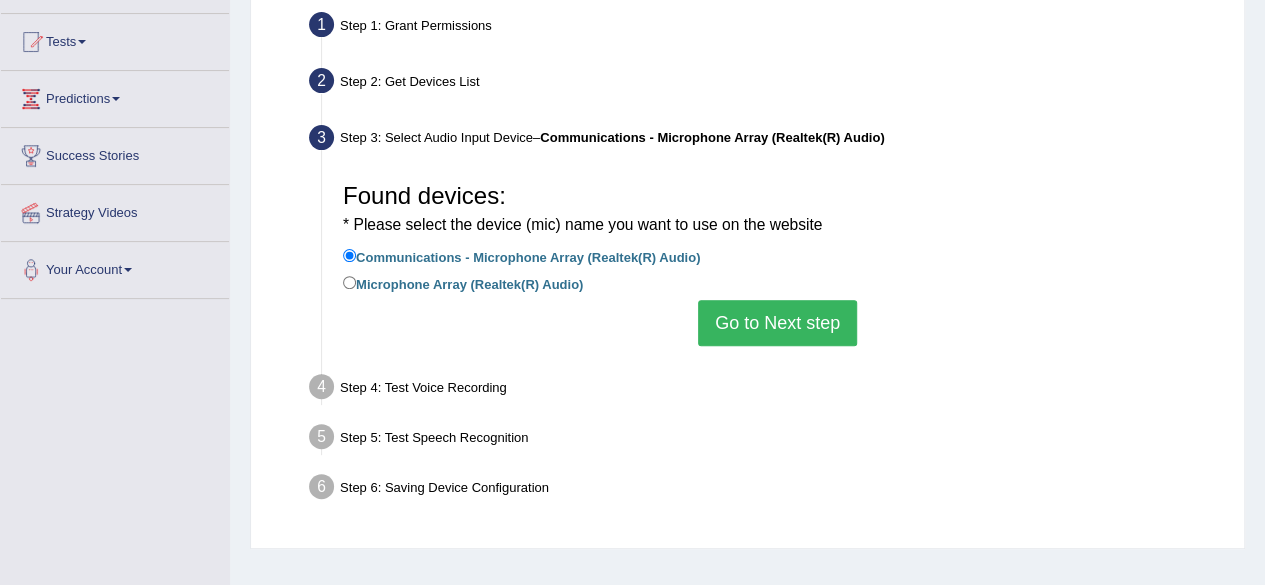 scroll, scrollTop: 200, scrollLeft: 0, axis: vertical 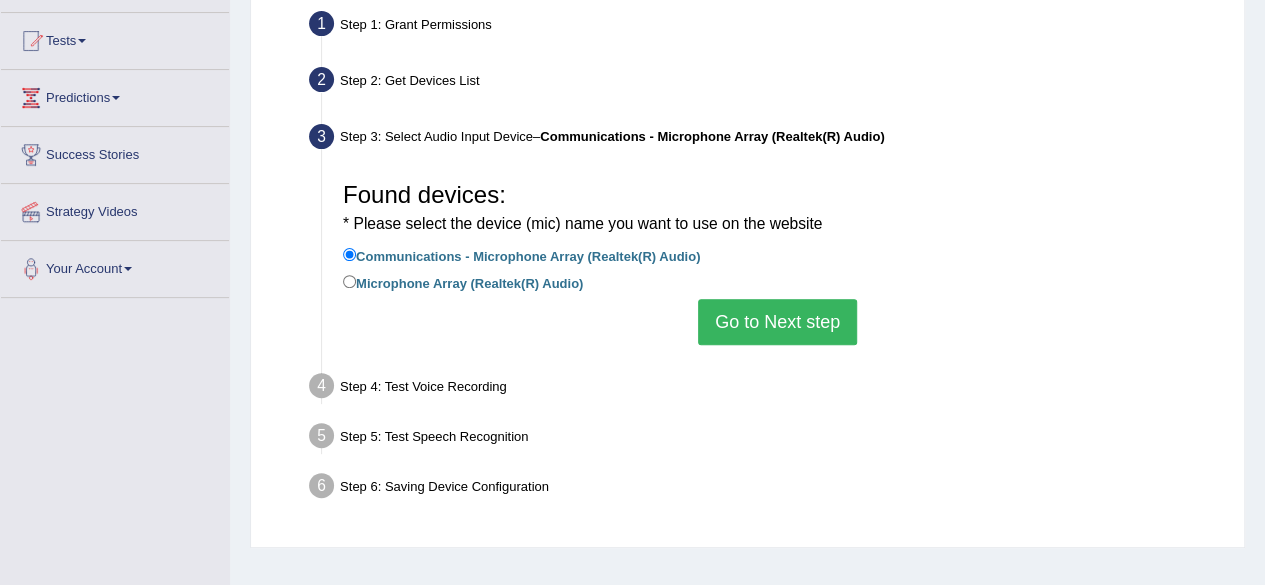 click on "Go to Next step" at bounding box center (777, 322) 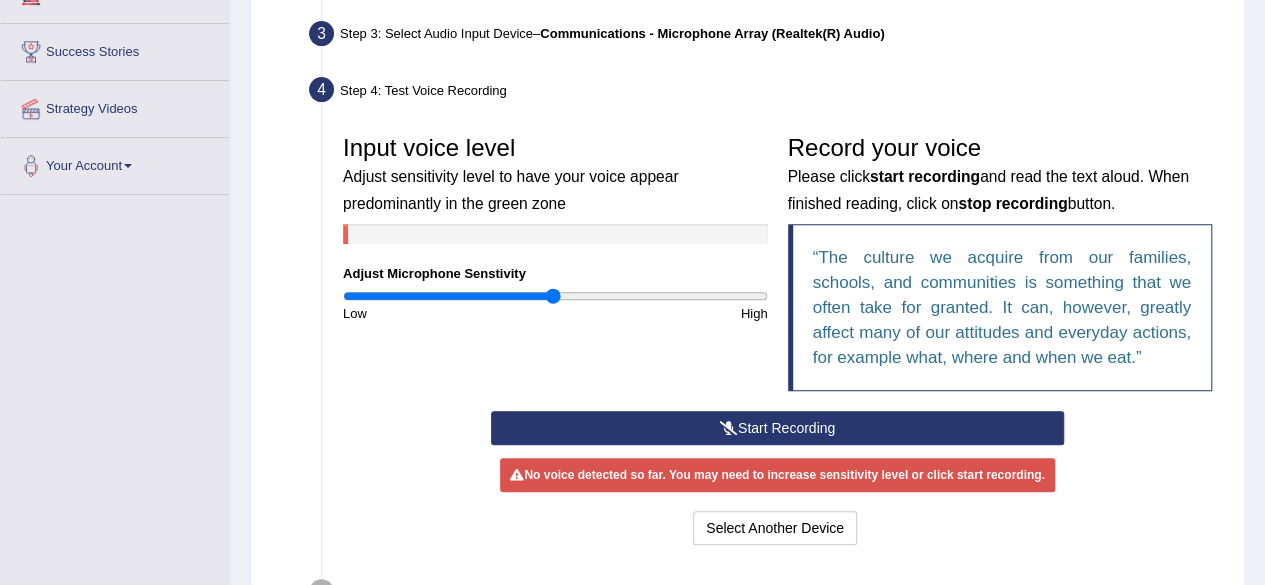 scroll, scrollTop: 400, scrollLeft: 0, axis: vertical 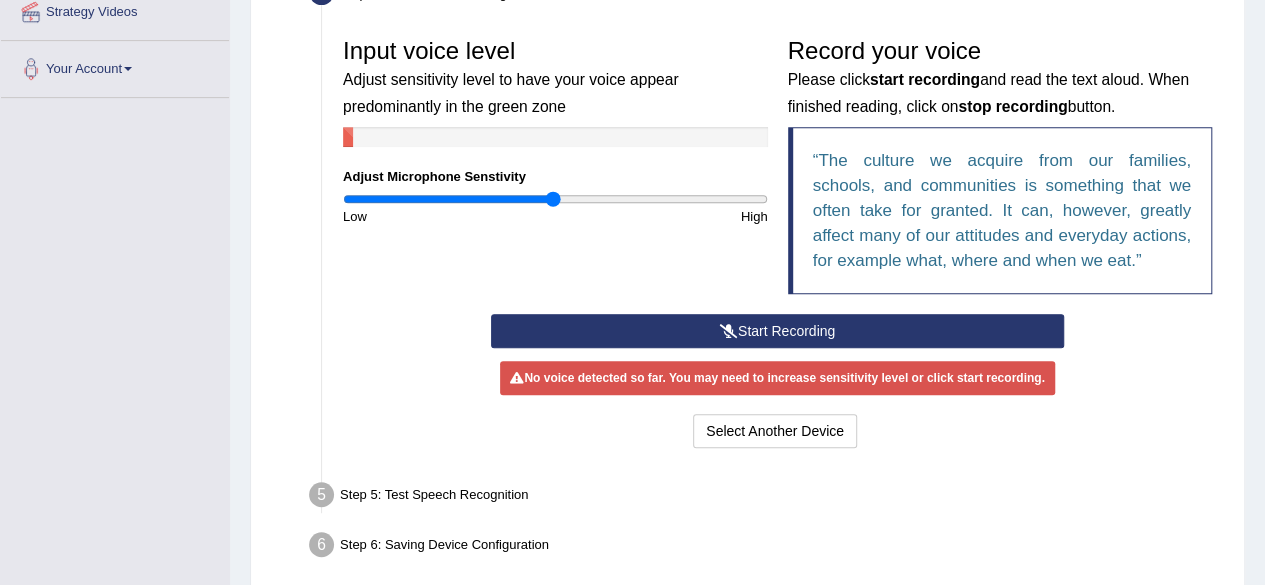 click on "Start Recording" at bounding box center (777, 331) 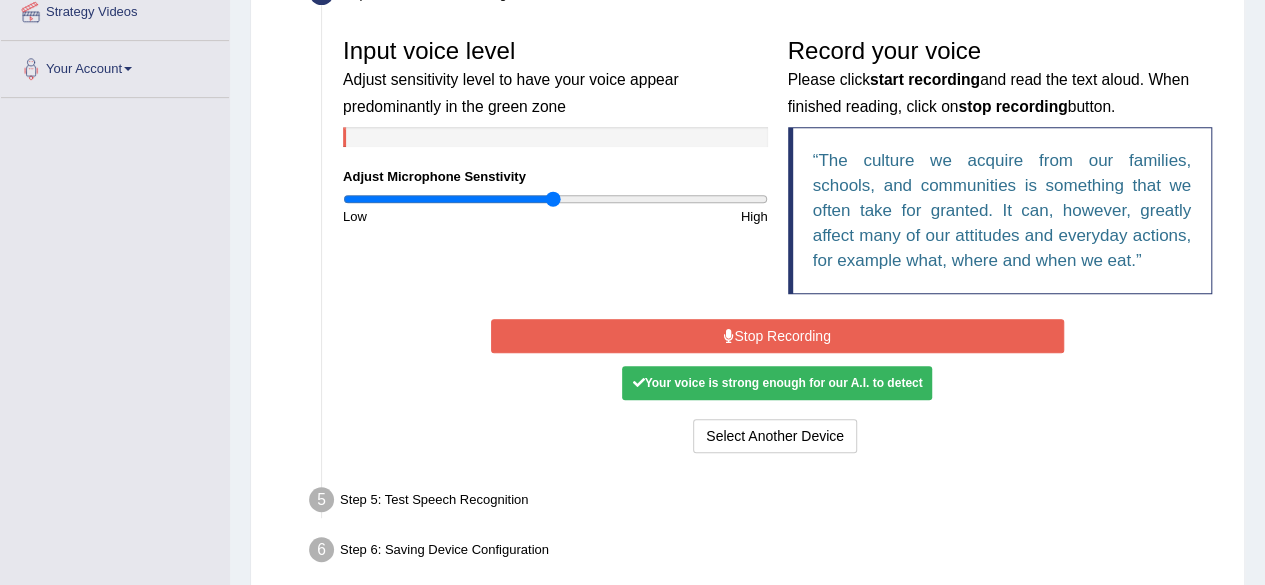 click on "Stop Recording" at bounding box center [777, 336] 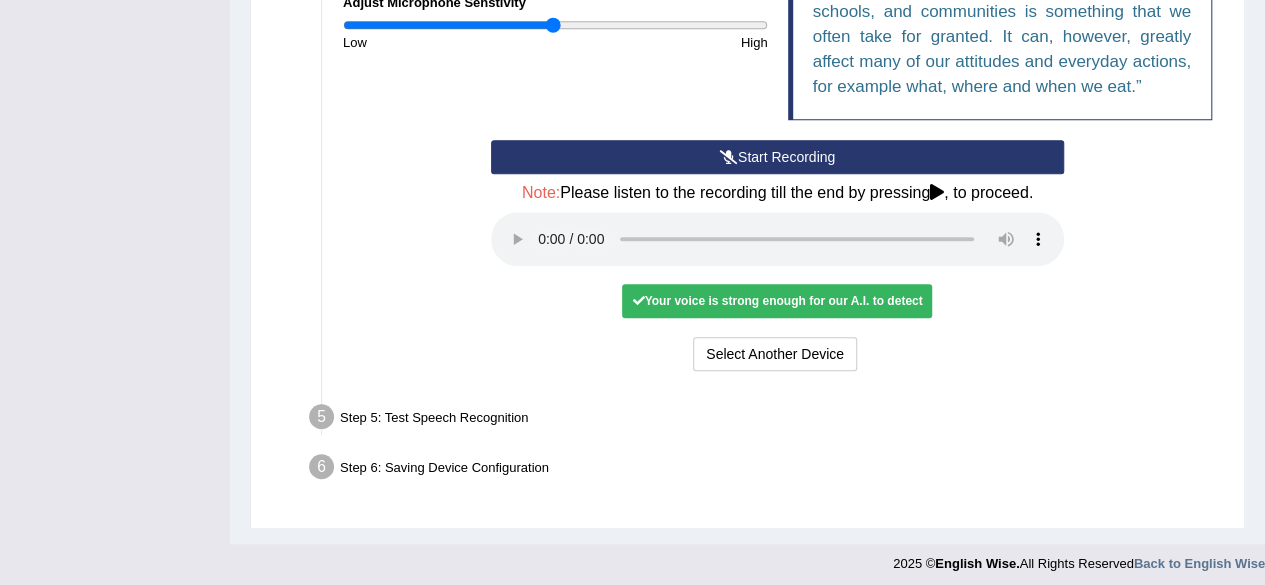 scroll, scrollTop: 580, scrollLeft: 0, axis: vertical 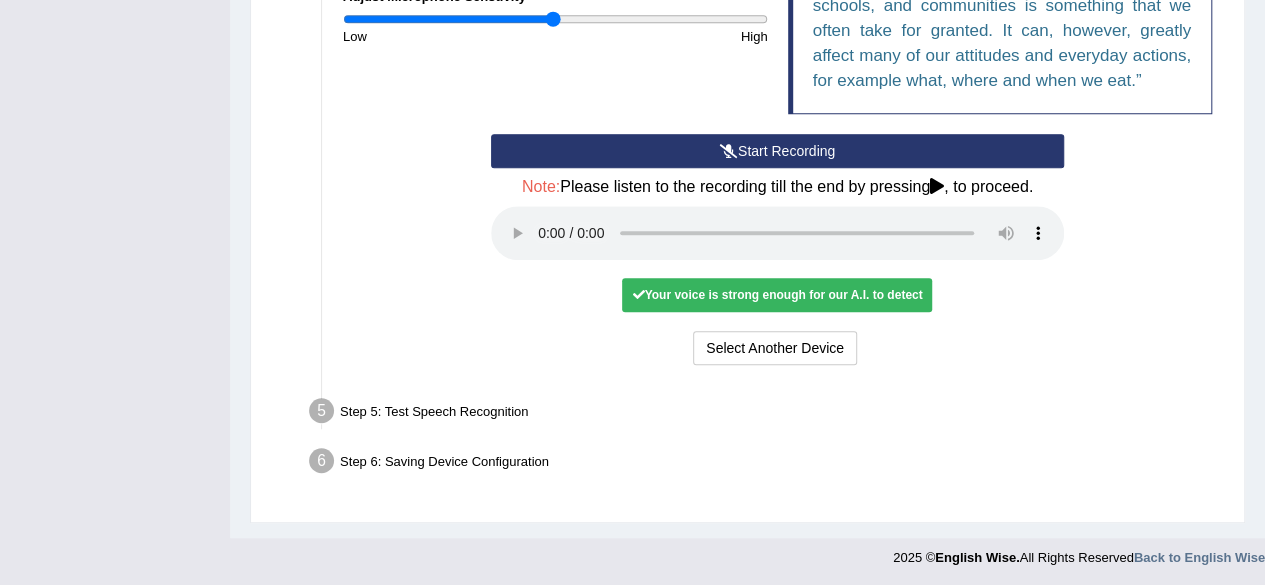 click on "Your voice is strong enough for our A.I. to detect" at bounding box center [777, 295] 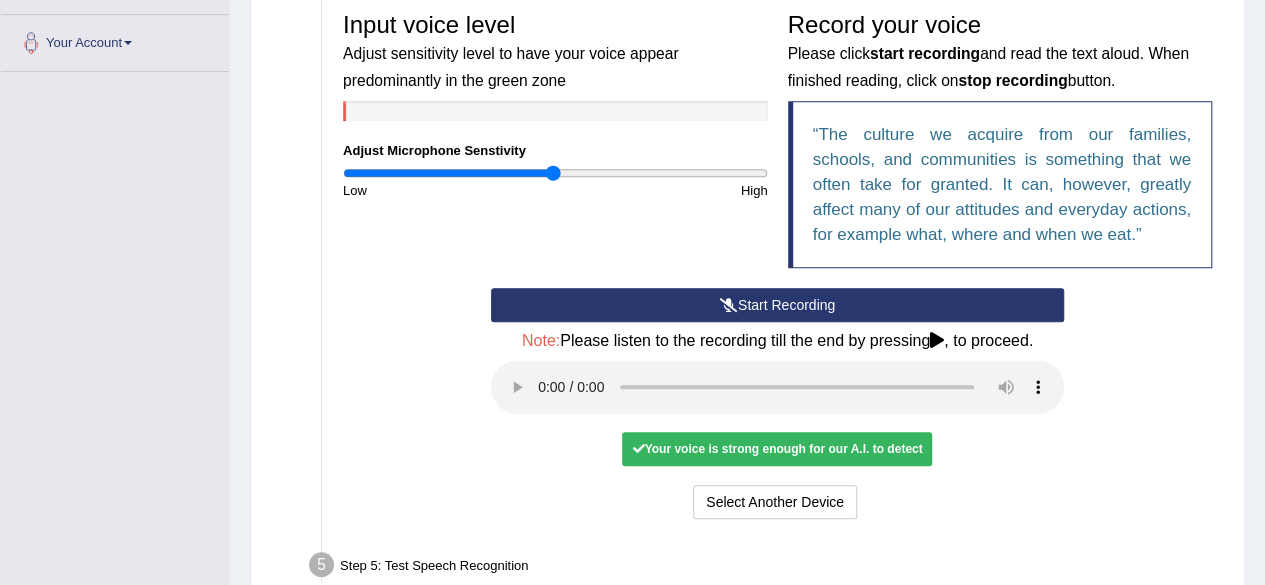 scroll, scrollTop: 580, scrollLeft: 0, axis: vertical 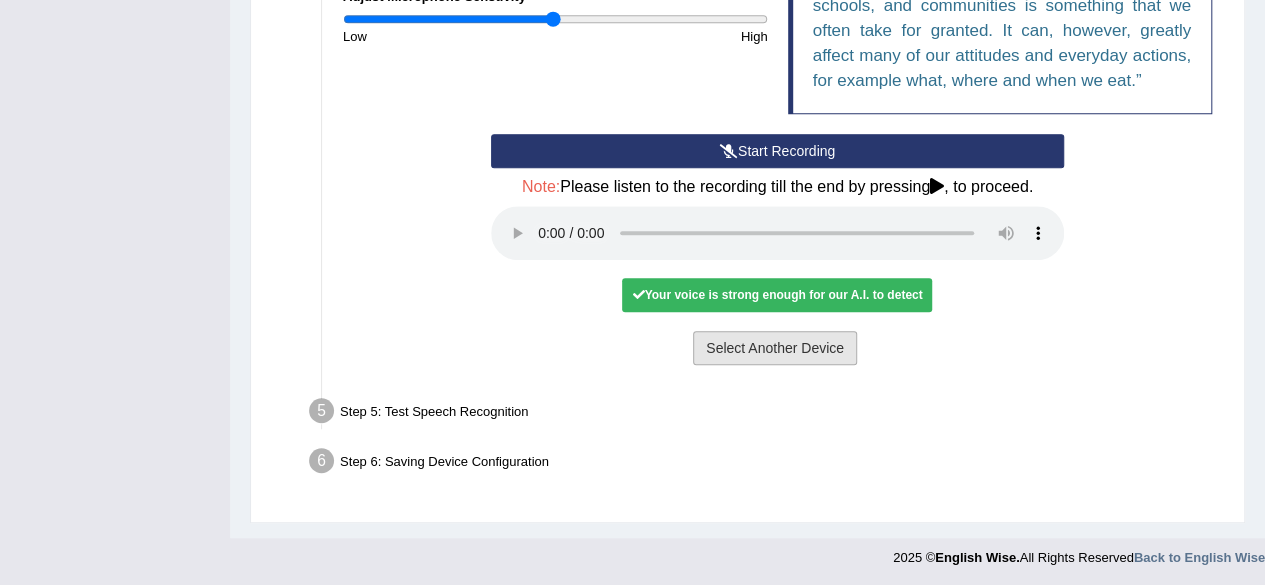 drag, startPoint x: 729, startPoint y: 295, endPoint x: 749, endPoint y: 329, distance: 39.446167 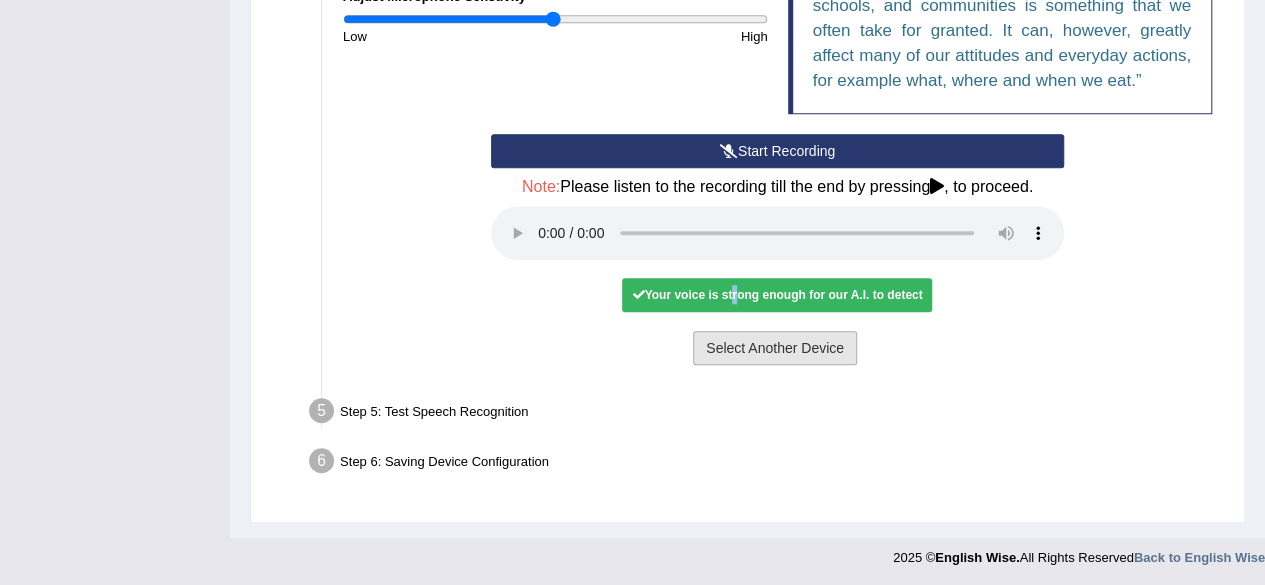 click on "Select Another Device" at bounding box center (775, 348) 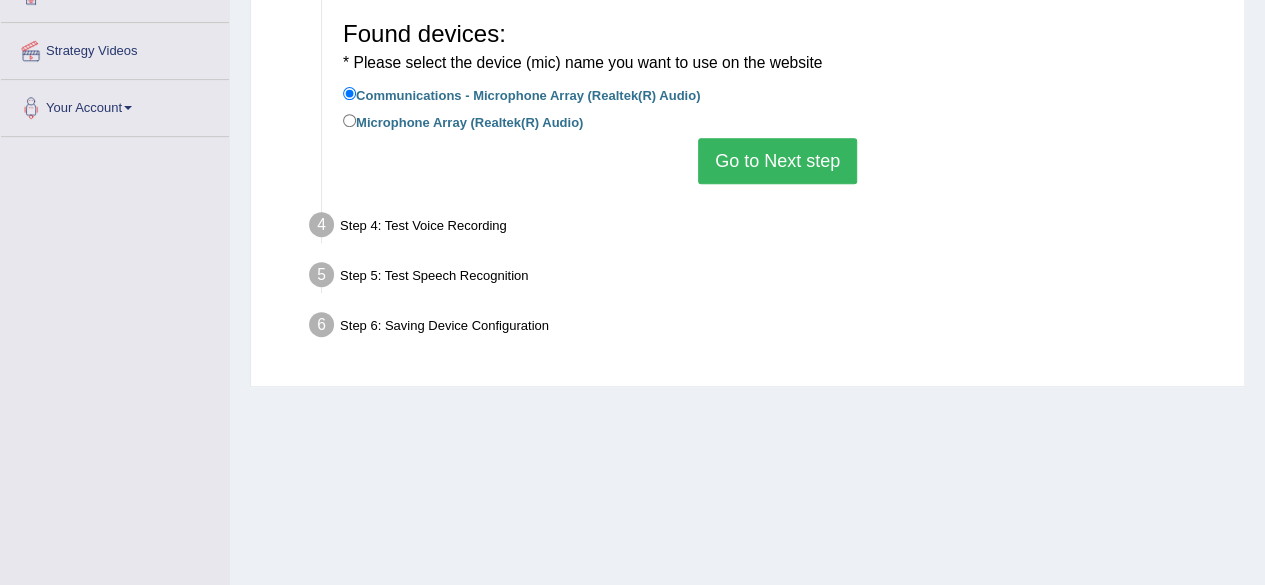scroll, scrollTop: 164, scrollLeft: 0, axis: vertical 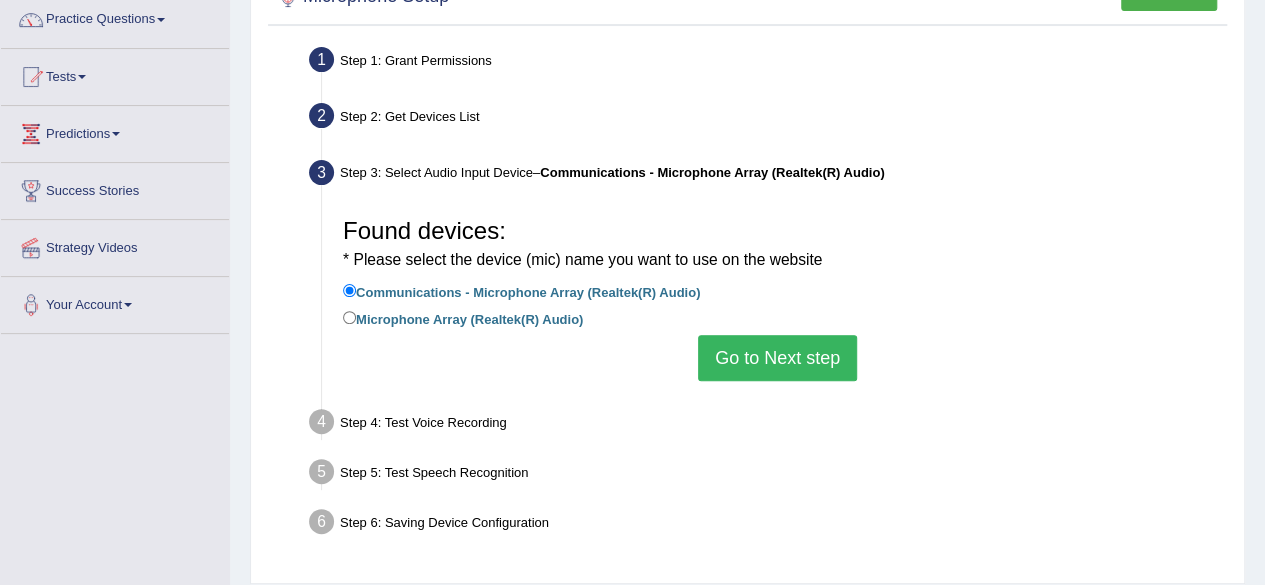 click on "Go to Next step" at bounding box center (777, 358) 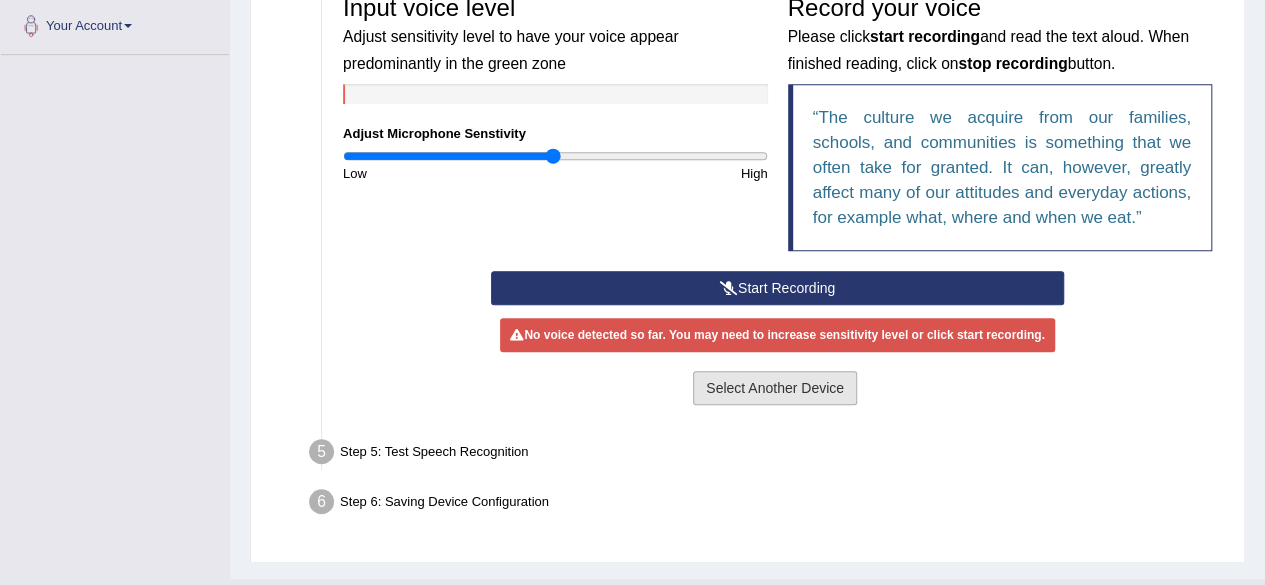 scroll, scrollTop: 464, scrollLeft: 0, axis: vertical 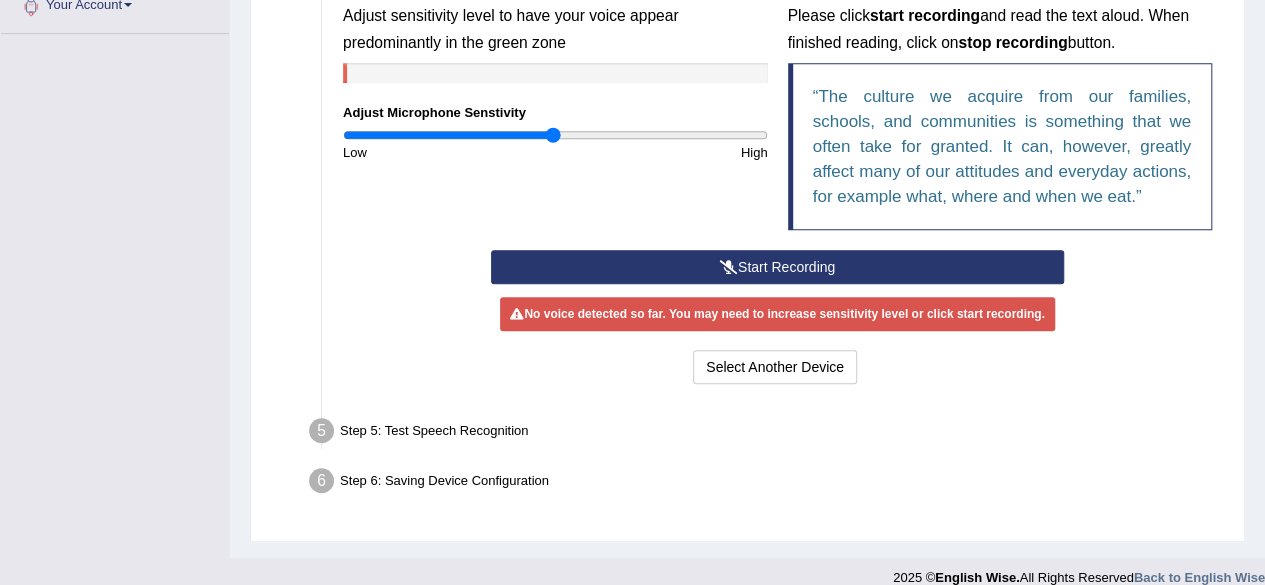 click on "Start Recording" at bounding box center (777, 267) 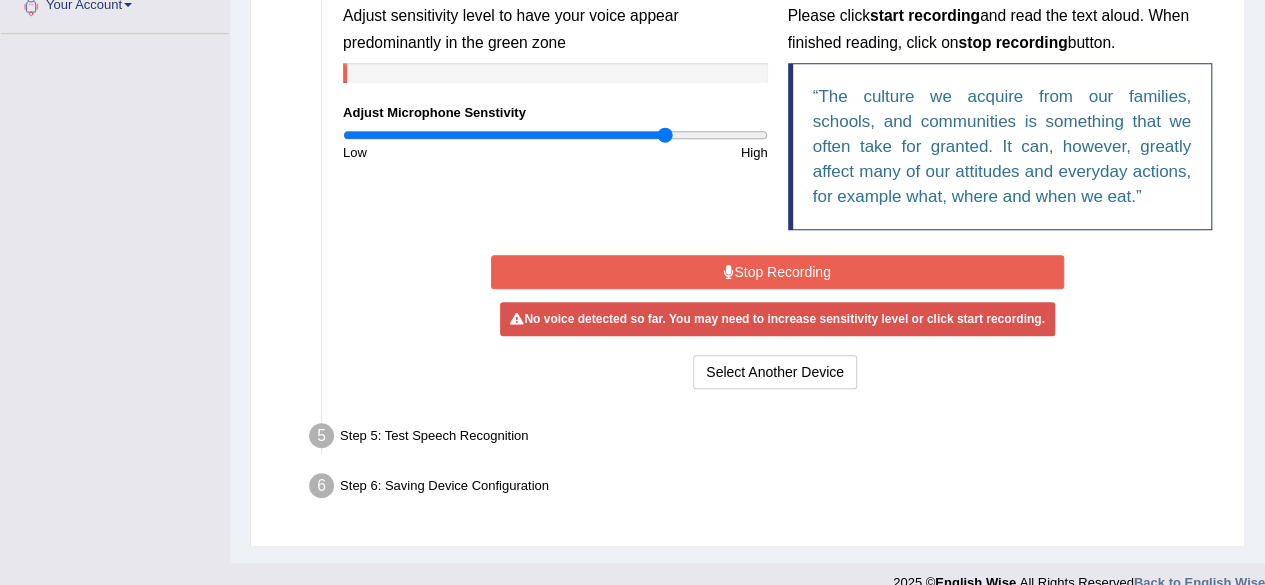 drag, startPoint x: 593, startPoint y: 137, endPoint x: 663, endPoint y: 136, distance: 70.00714 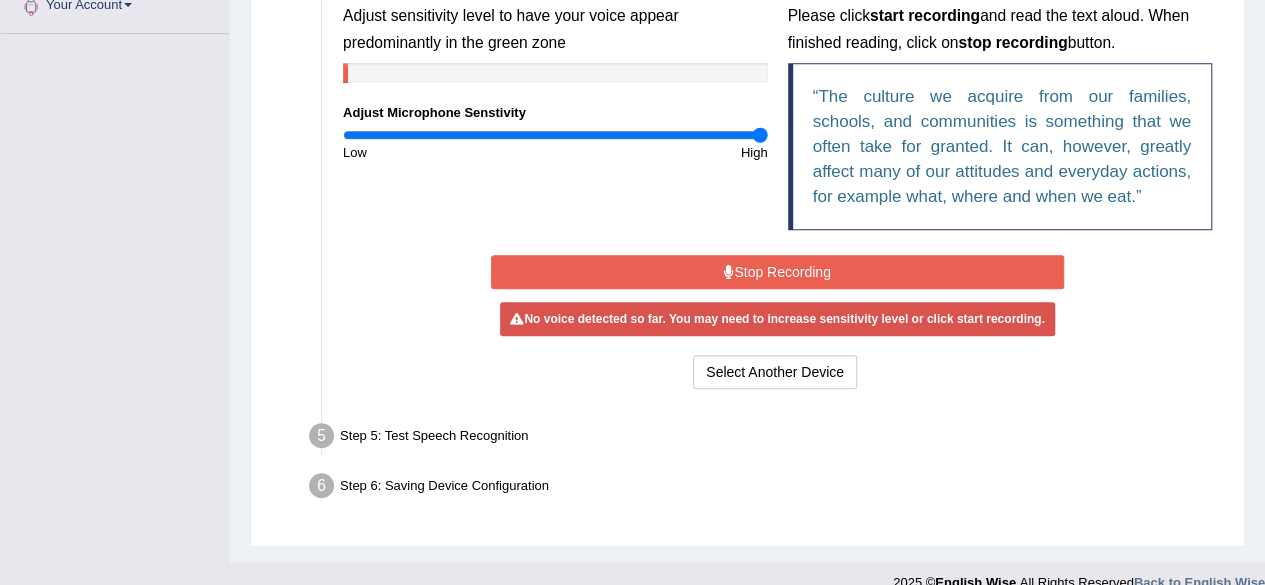 drag, startPoint x: 668, startPoint y: 135, endPoint x: 835, endPoint y: 141, distance: 167.10774 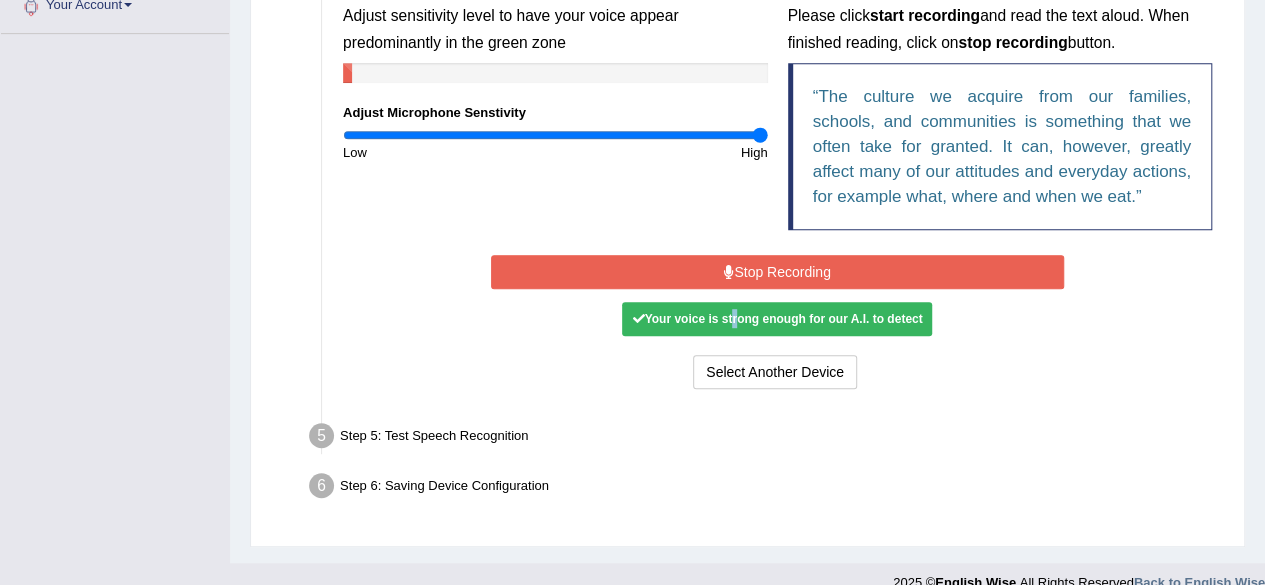click on "Stop Recording" at bounding box center [777, 272] 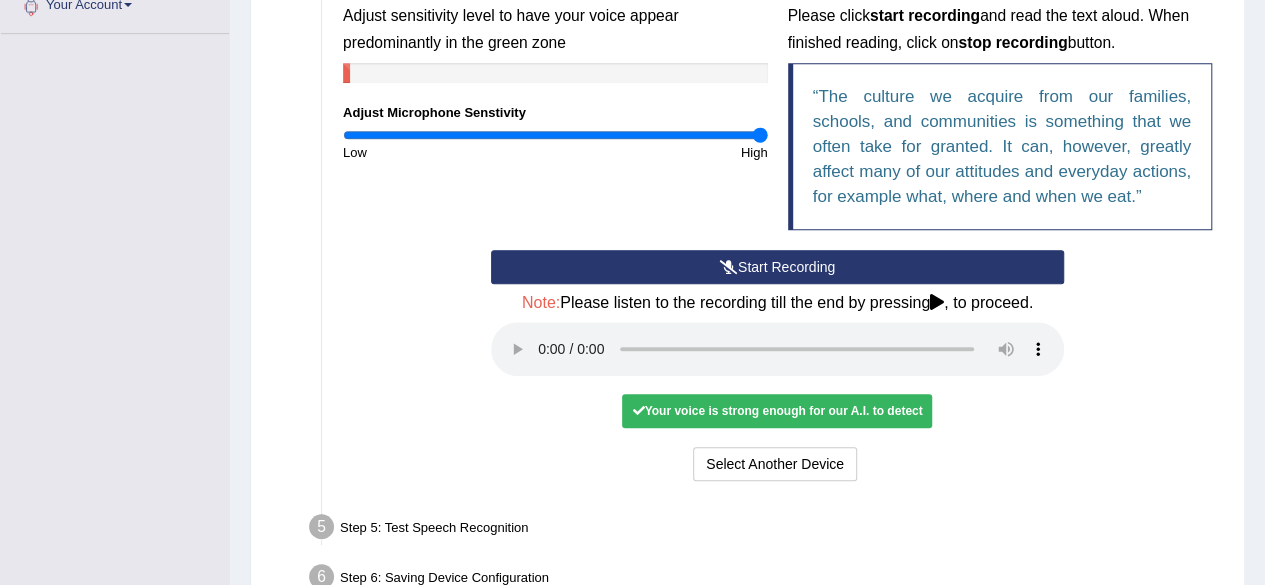 click on "Your voice is strong enough for our A.I. to detect" at bounding box center [777, 411] 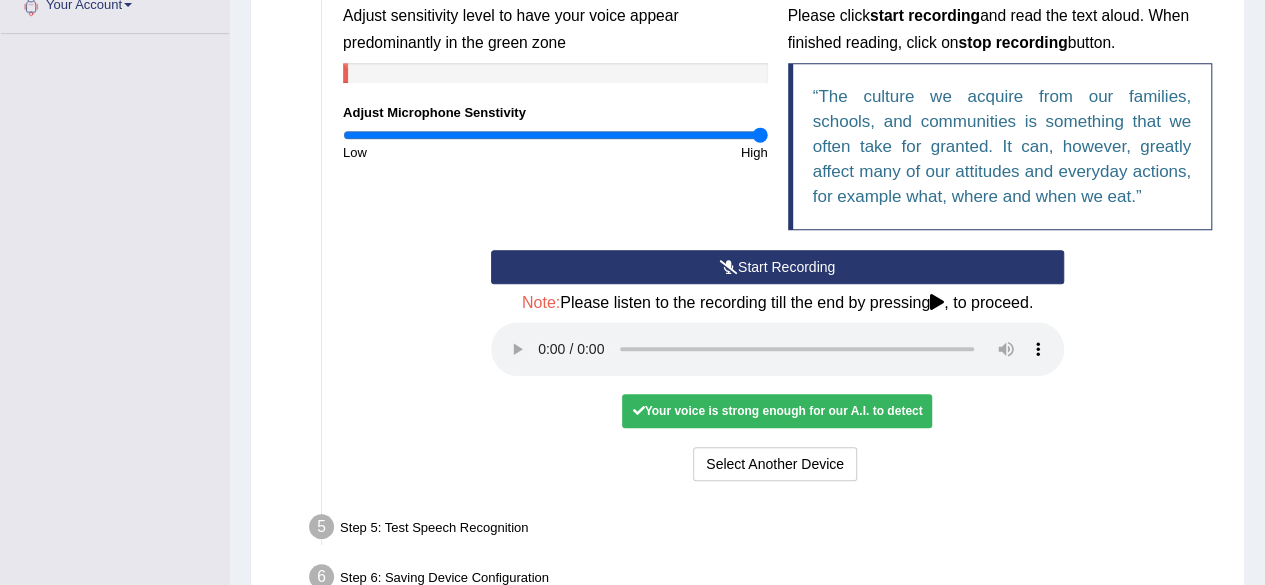 click on "Step 5: Test Speech Recognition" at bounding box center [767, 530] 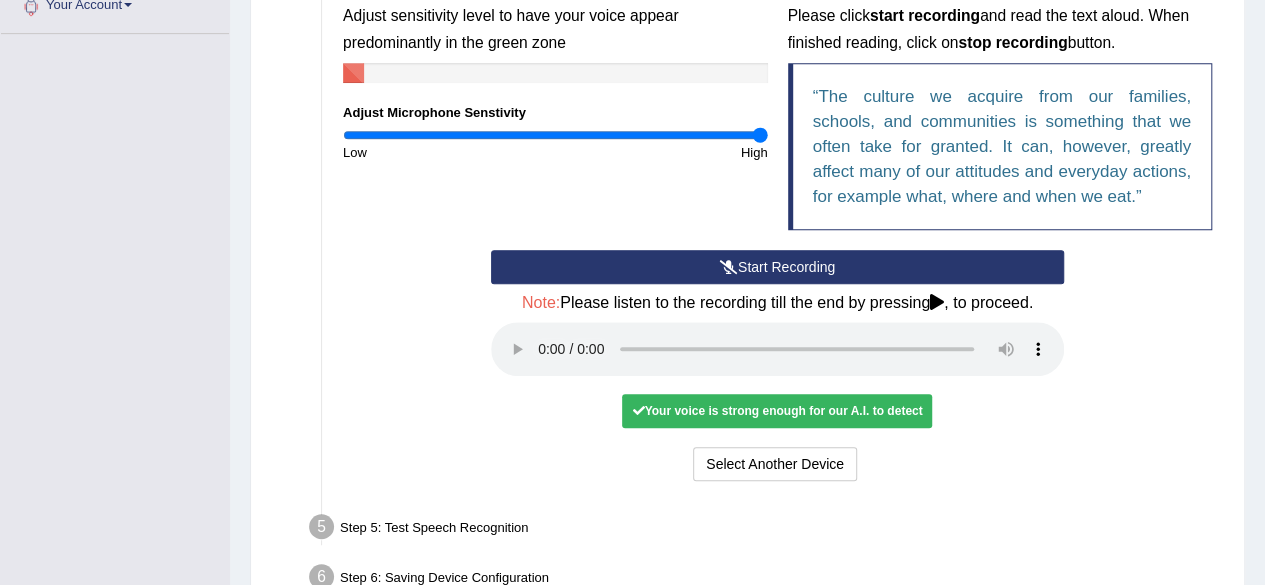 click on "Step 5: Test Speech Recognition" at bounding box center [767, 530] 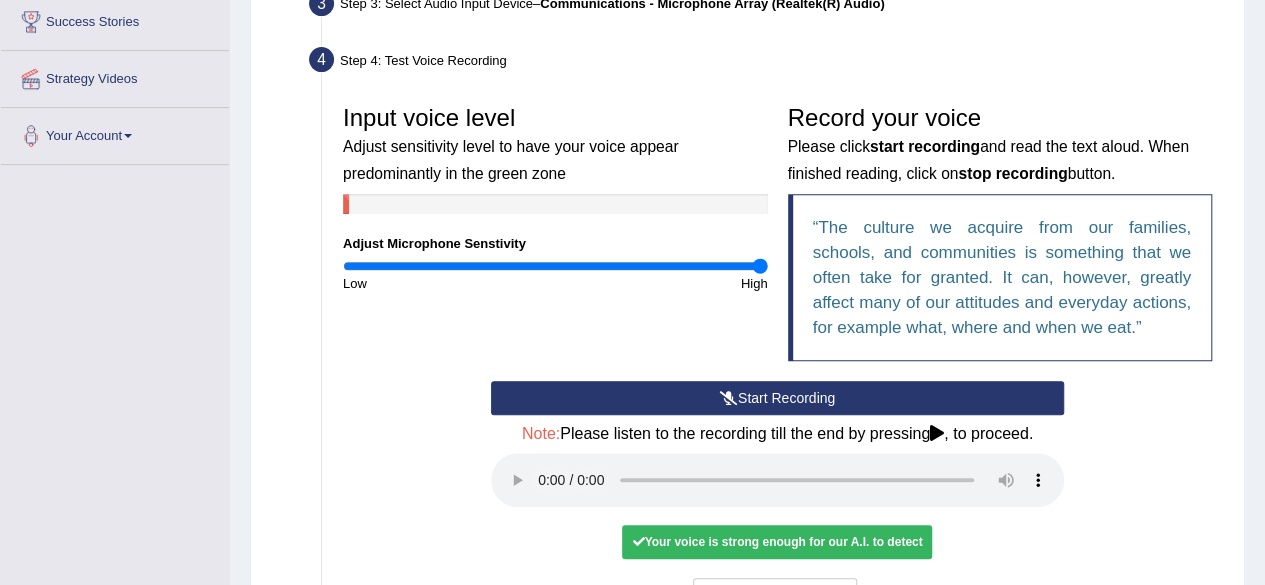 scroll, scrollTop: 364, scrollLeft: 0, axis: vertical 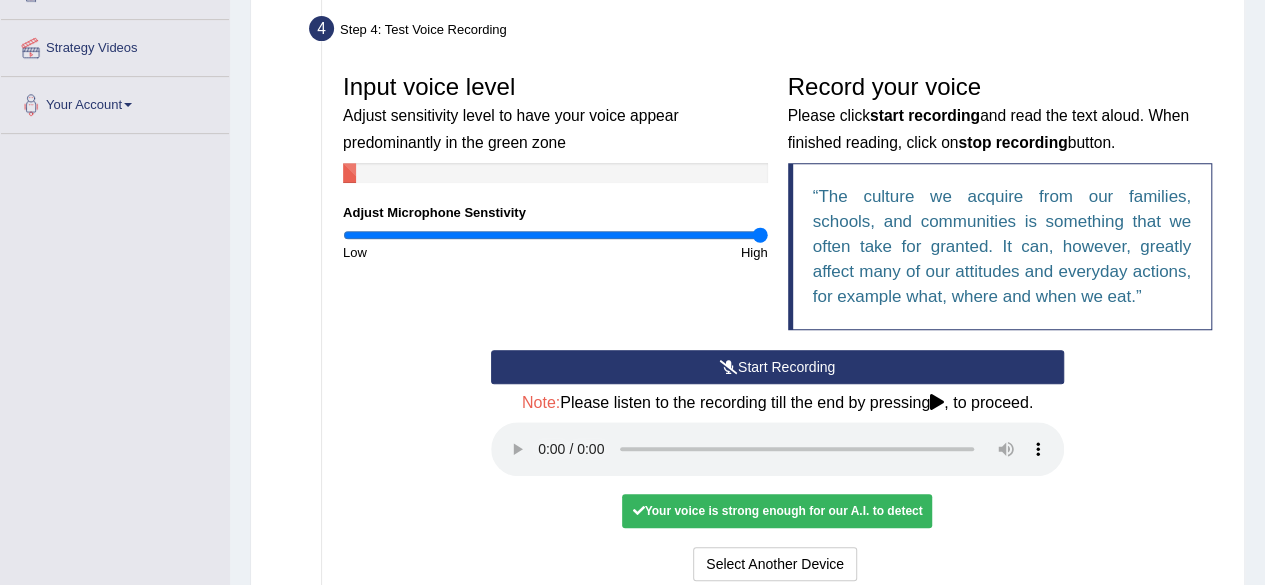 click on "Start Recording" at bounding box center (777, 367) 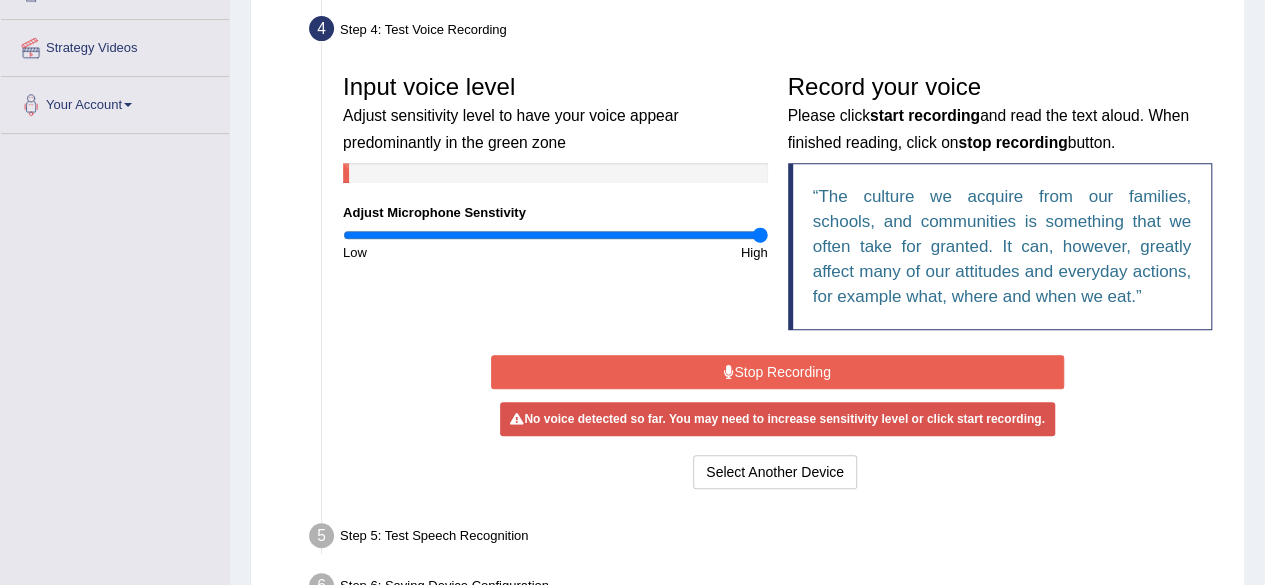 click on "Stop Recording" at bounding box center (777, 372) 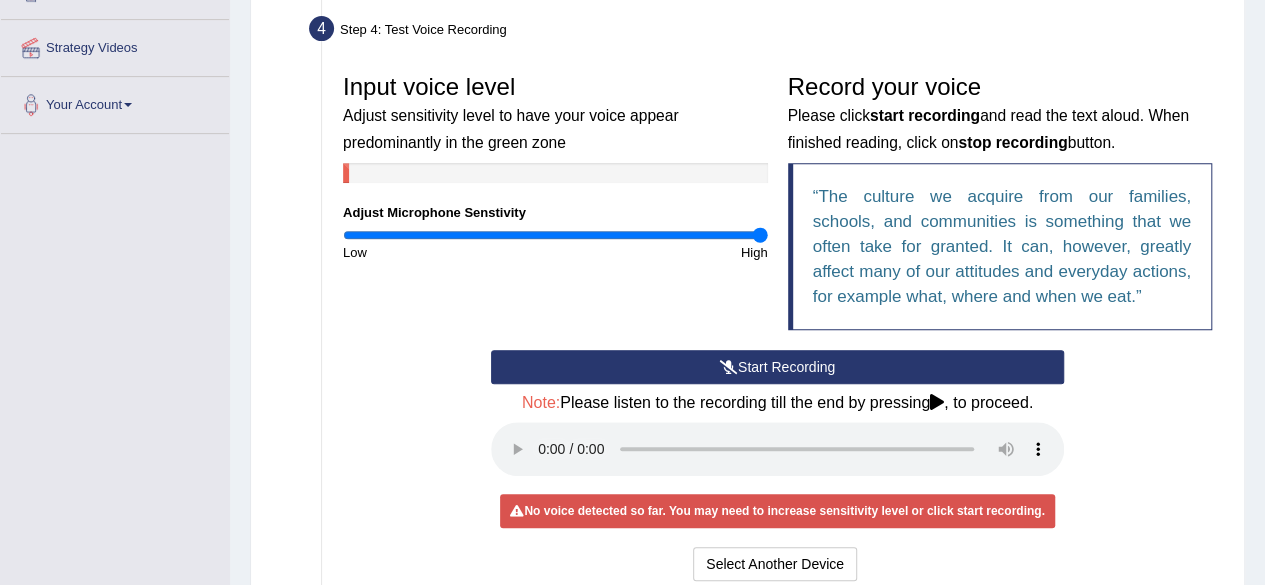 click on "Start Recording" at bounding box center [777, 367] 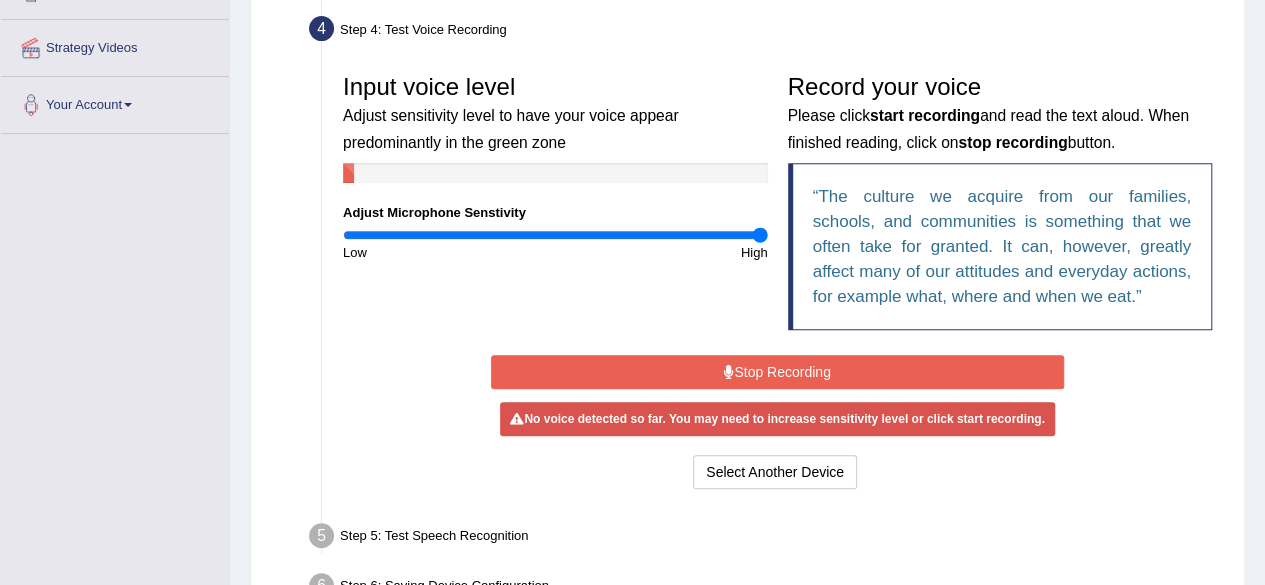 click on "Stop Recording" at bounding box center [777, 372] 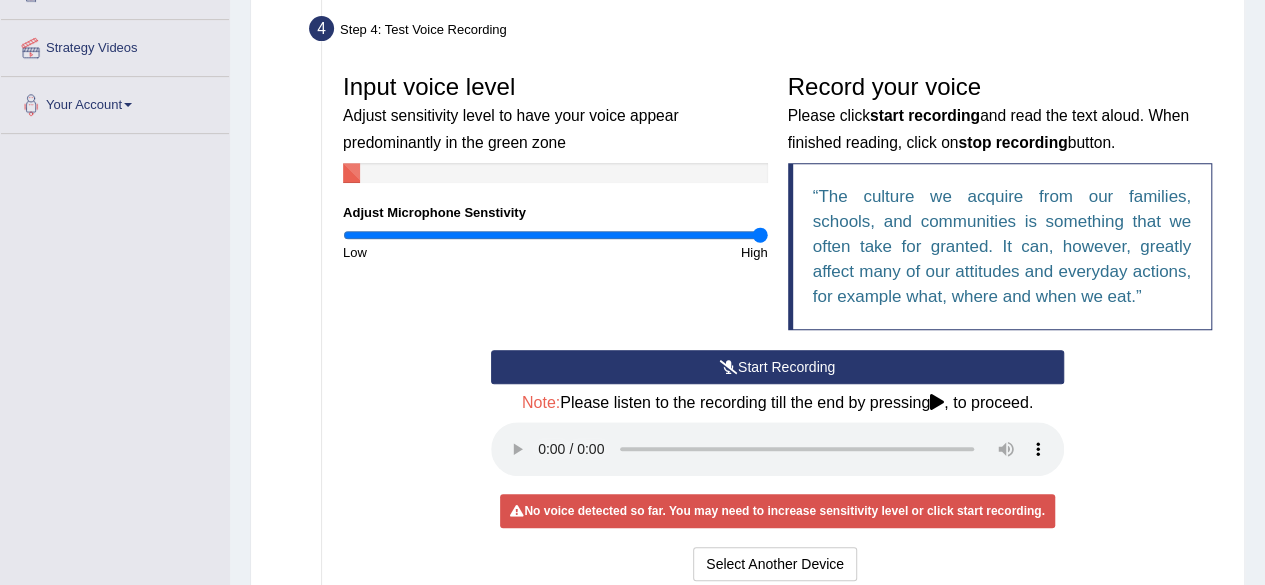 click on "Start Recording" at bounding box center (777, 367) 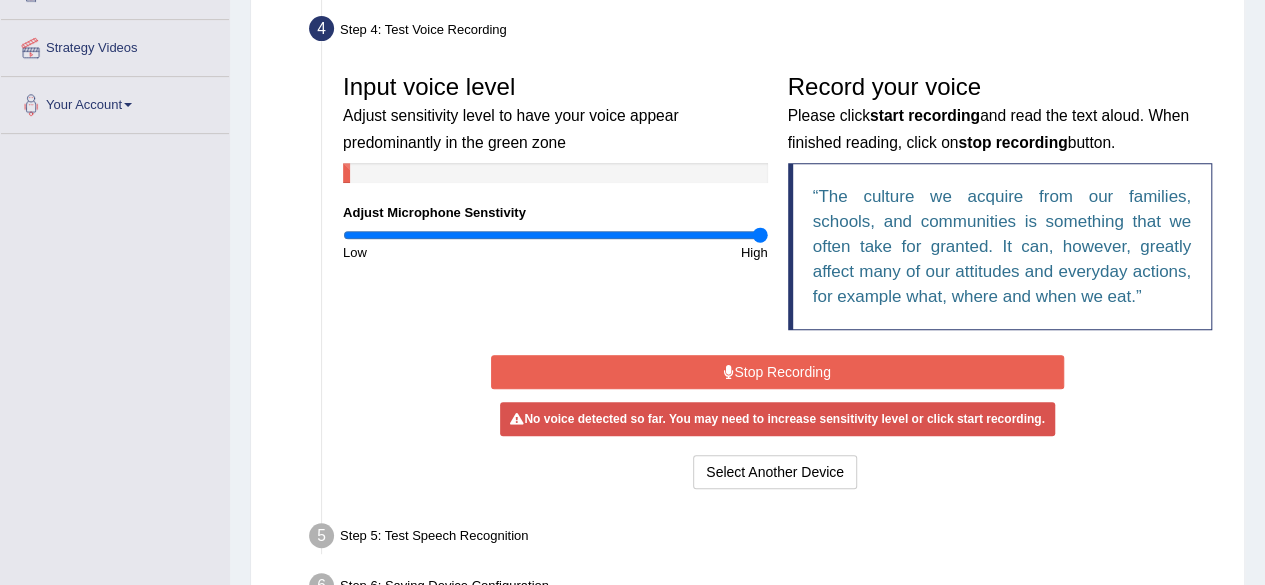 click on "Stop Recording" at bounding box center (777, 372) 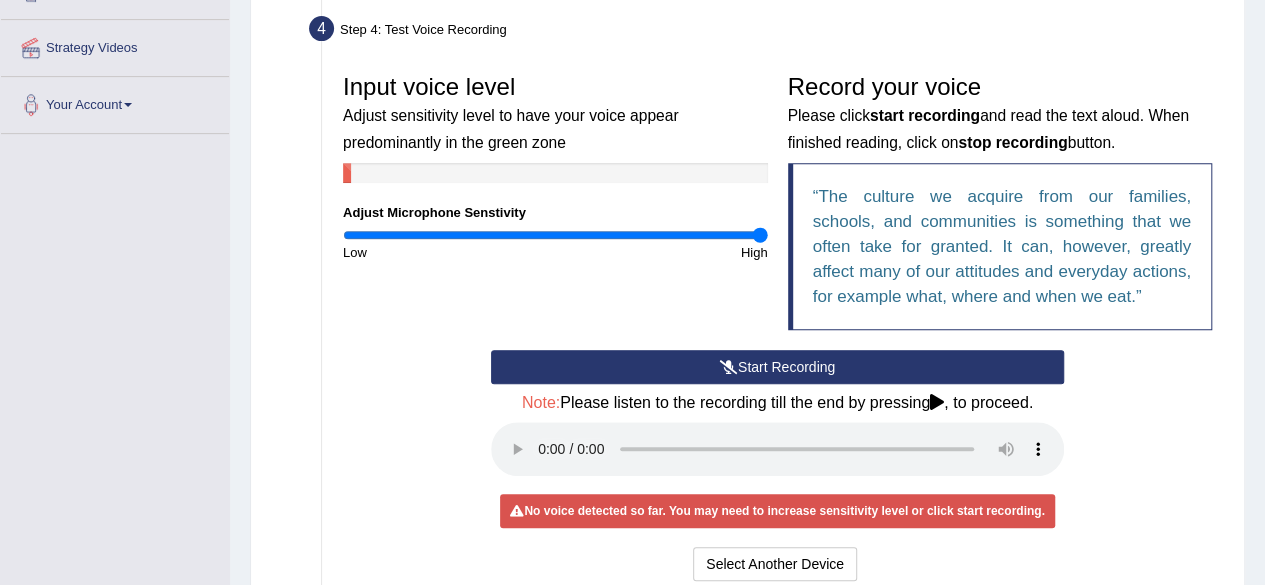 click on "Start Recording" at bounding box center [777, 367] 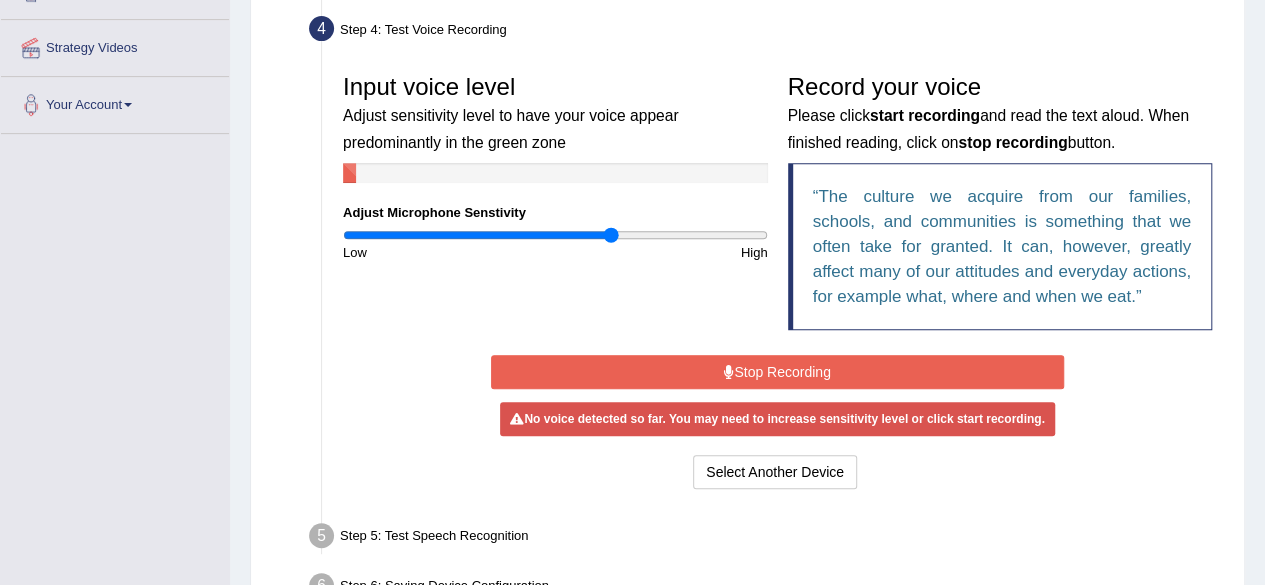 click at bounding box center (555, 235) 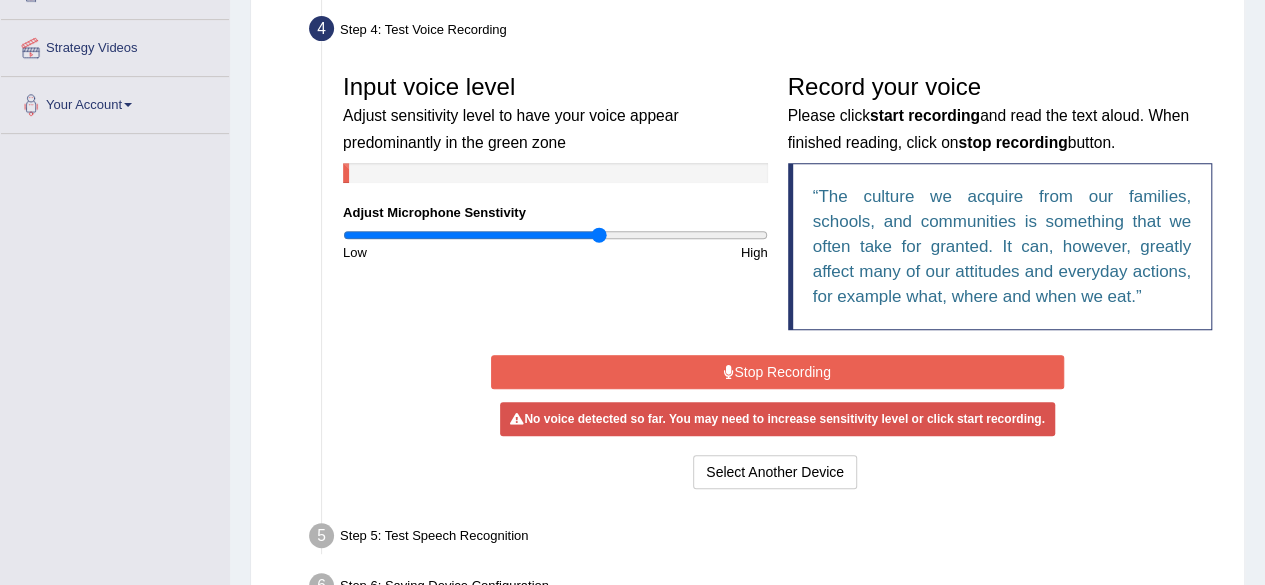drag, startPoint x: 593, startPoint y: 235, endPoint x: 613, endPoint y: 249, distance: 24.41311 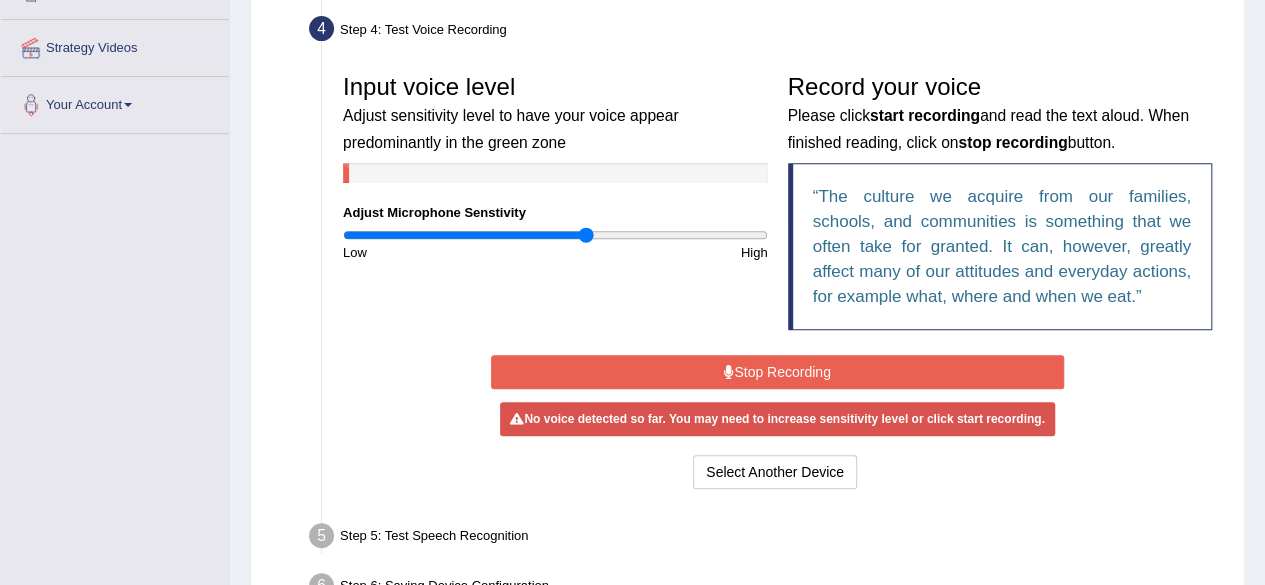 click at bounding box center (555, 235) 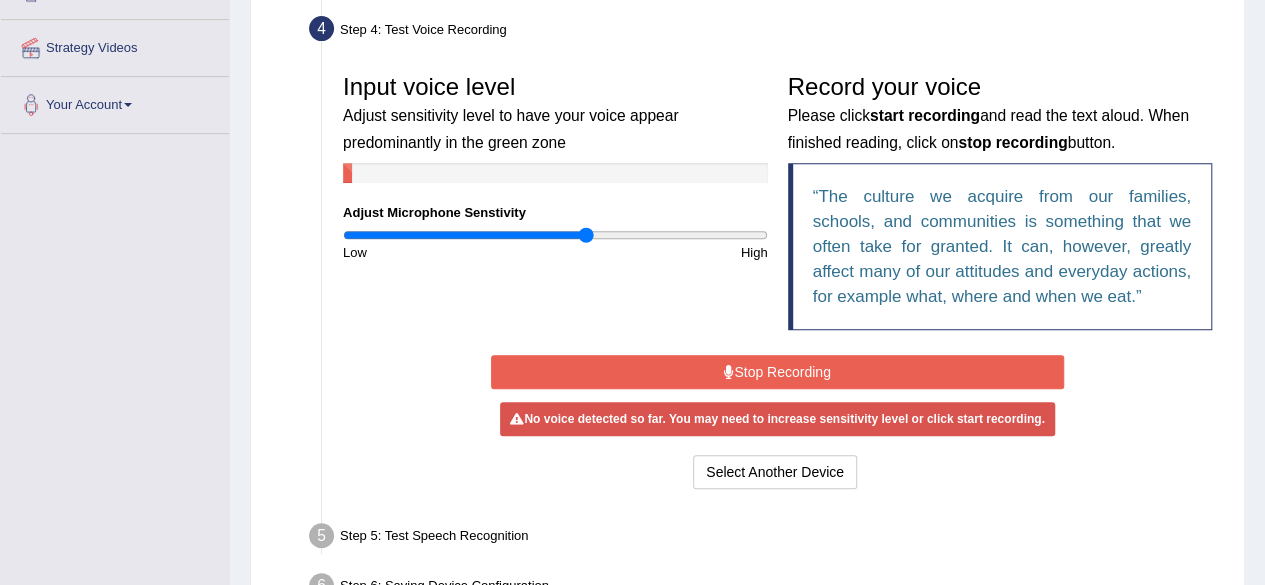click on "Stop Recording" at bounding box center (777, 372) 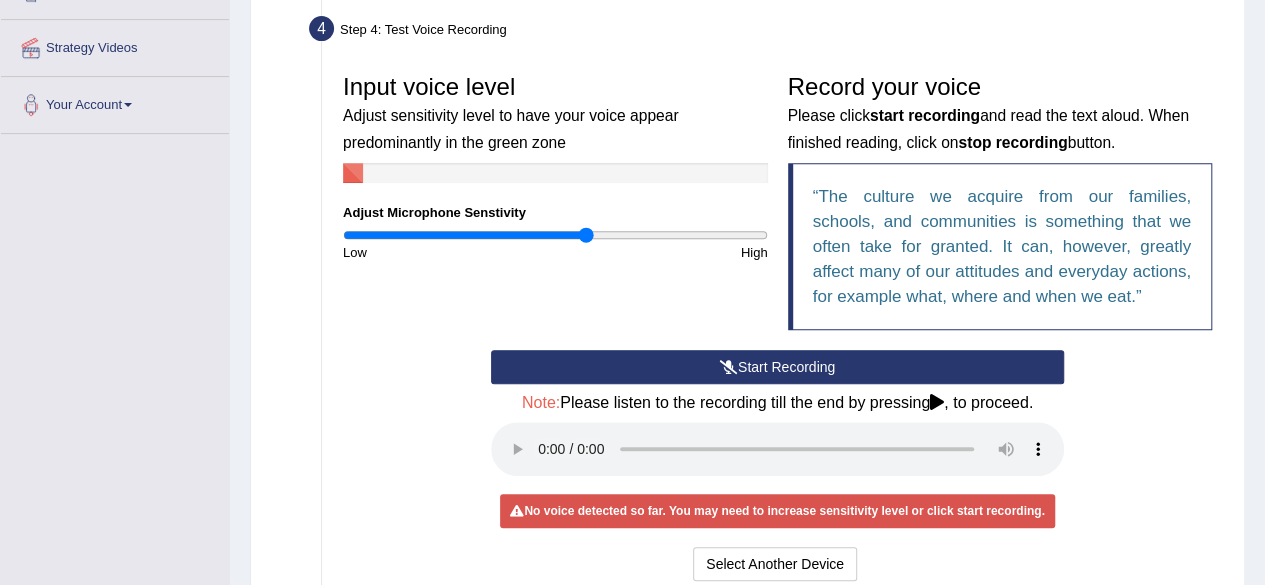 click on "Start Recording" at bounding box center (777, 367) 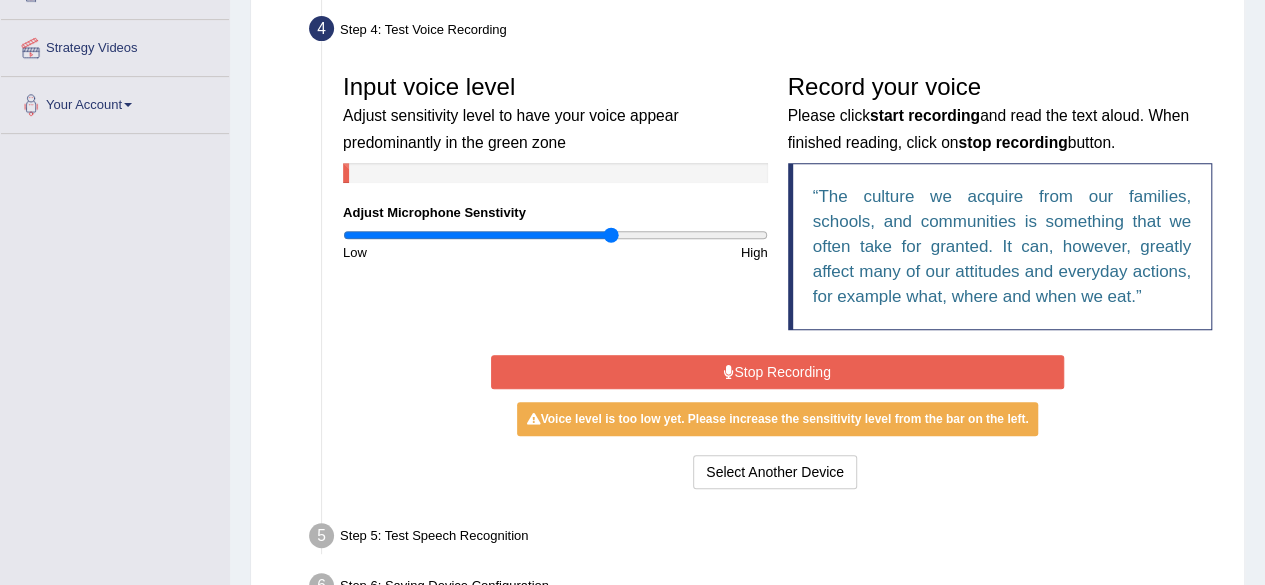 type on "1.28" 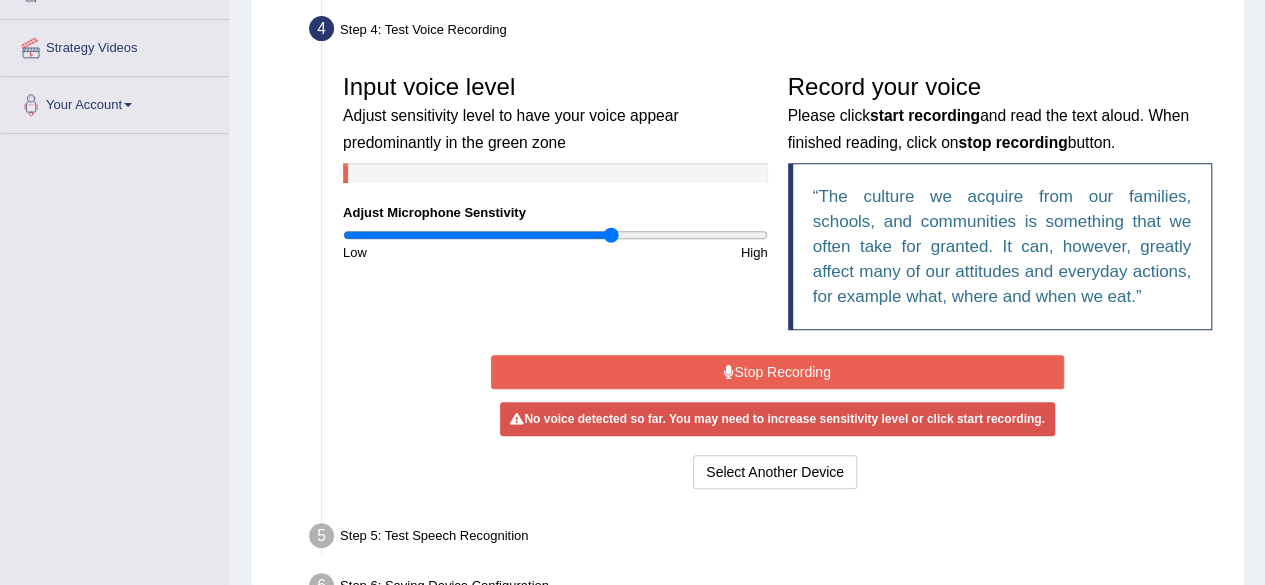 click on "Stop Recording" at bounding box center (777, 372) 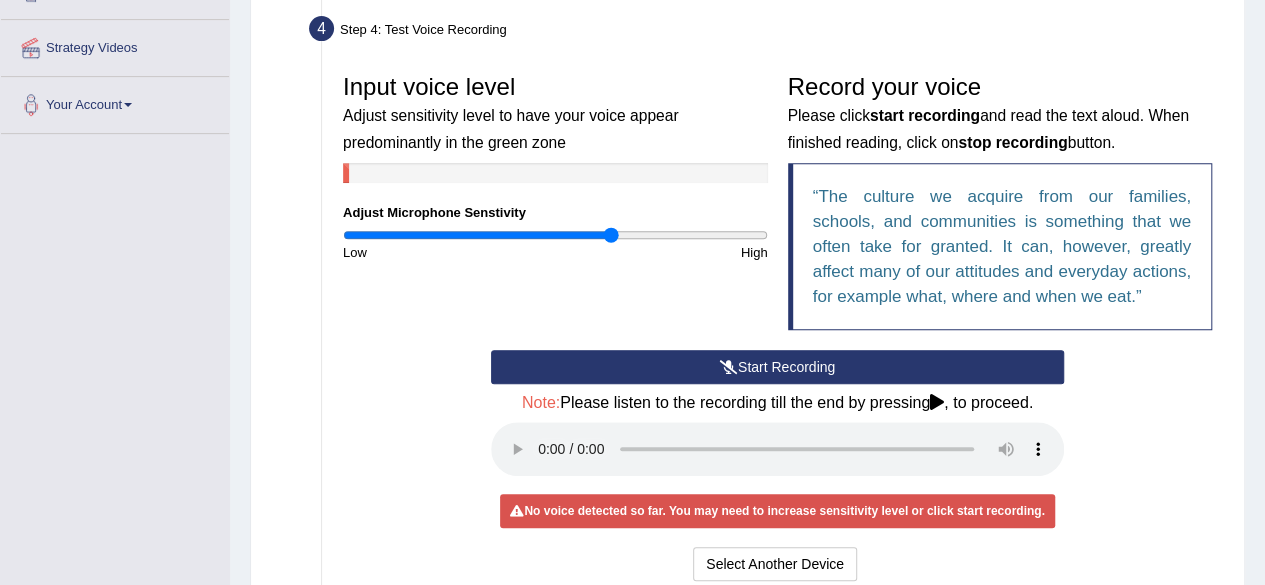 click on "Start Recording" at bounding box center [777, 367] 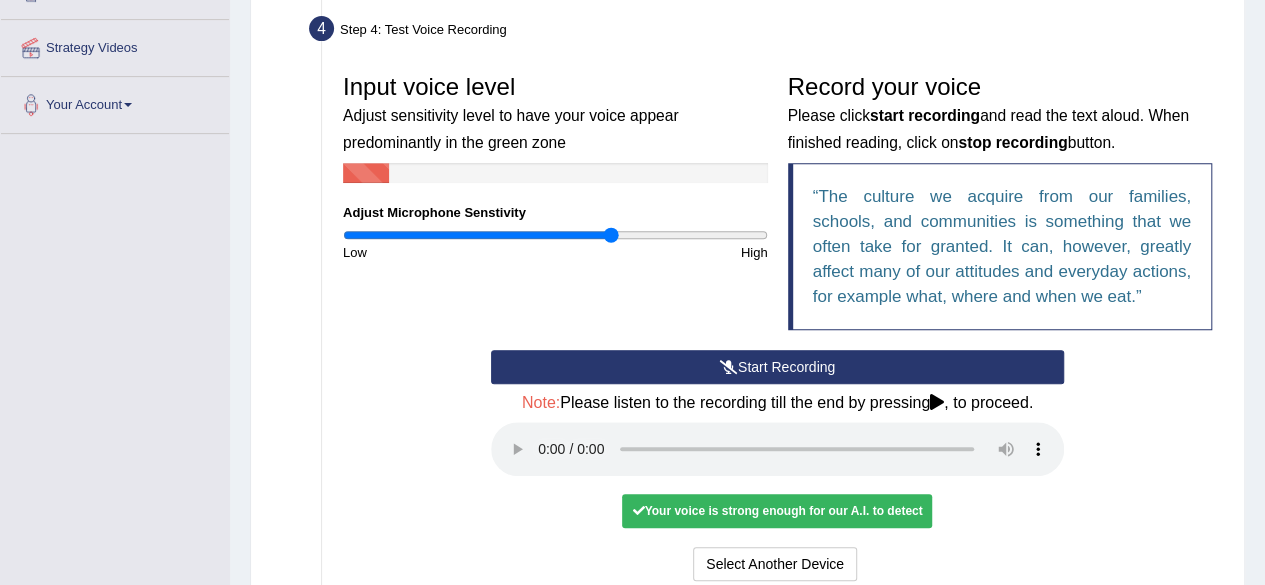 scroll, scrollTop: 564, scrollLeft: 0, axis: vertical 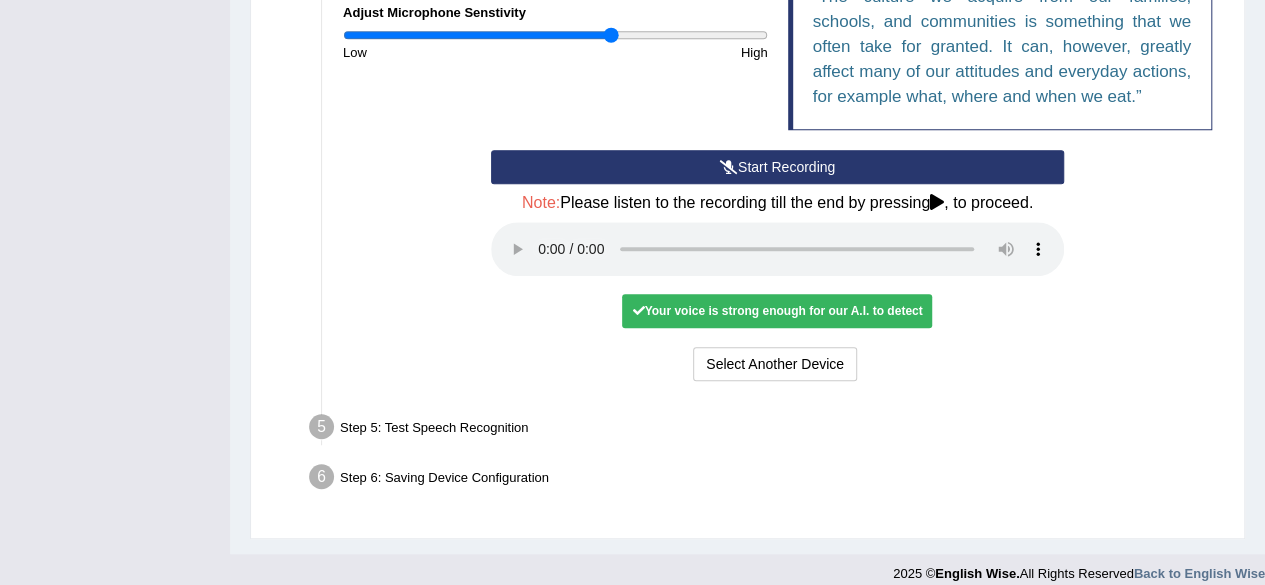 click on "Step 5: Test Speech Recognition" at bounding box center (767, 430) 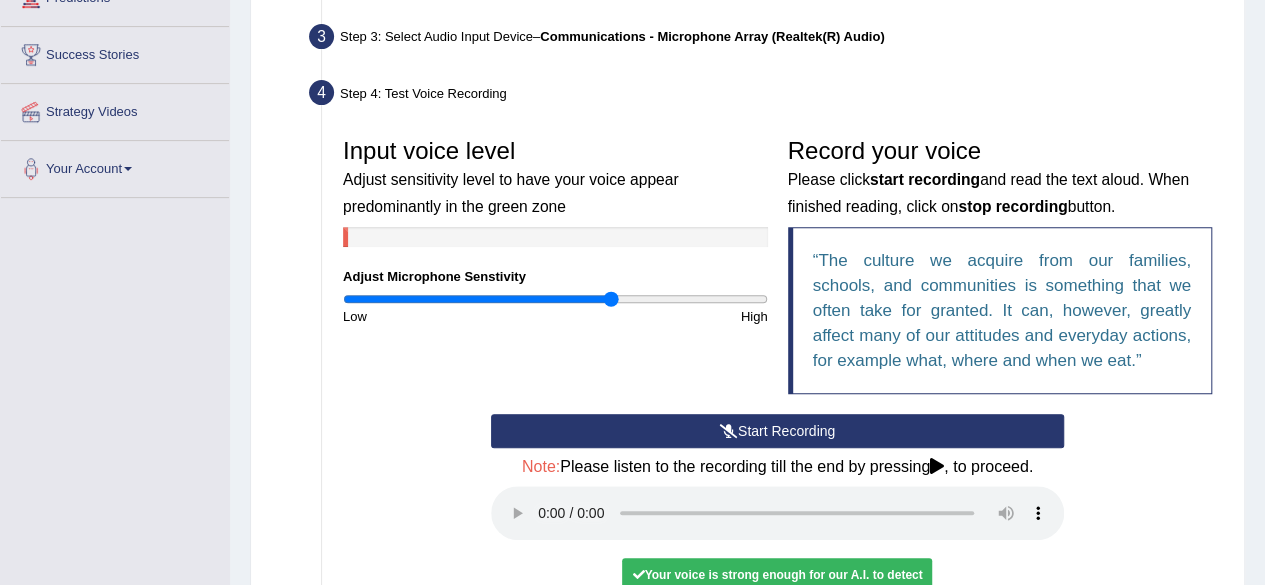 scroll, scrollTop: 500, scrollLeft: 0, axis: vertical 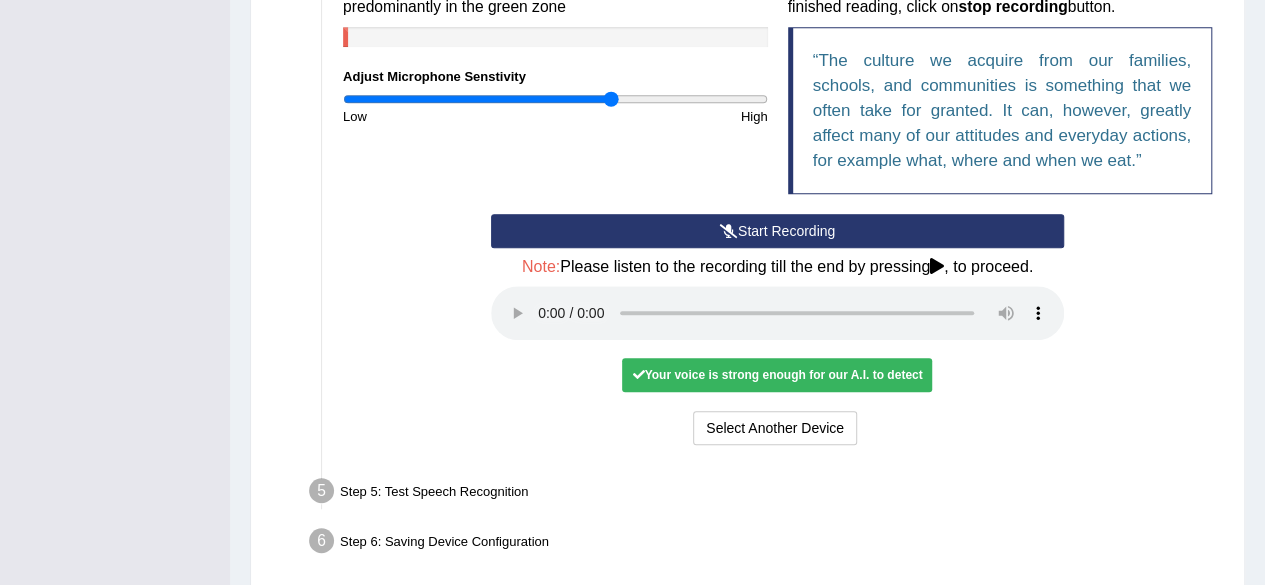 click on "Step 5: Test Speech Recognition" at bounding box center [767, 494] 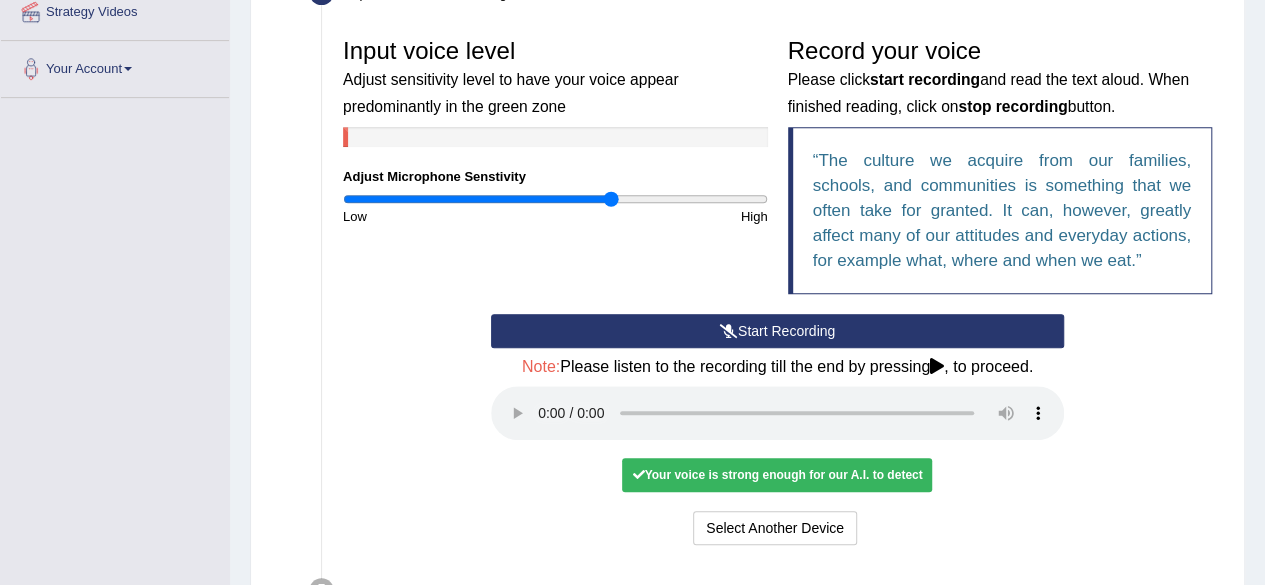 scroll, scrollTop: 200, scrollLeft: 0, axis: vertical 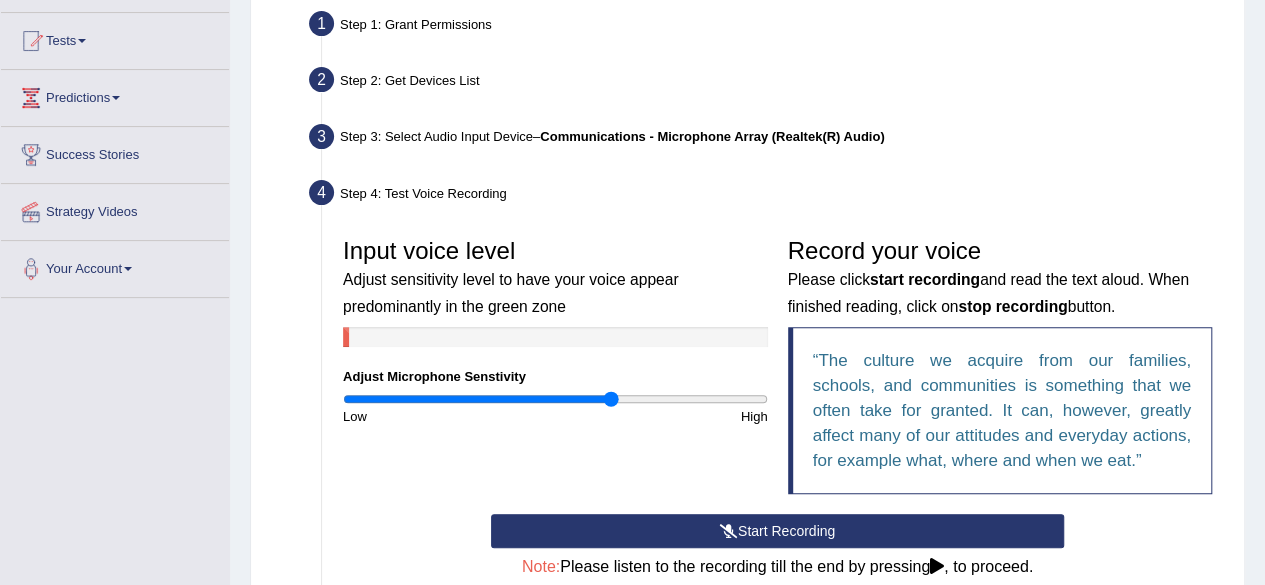 click on "Step 4: Test Voice Recording" at bounding box center (767, 196) 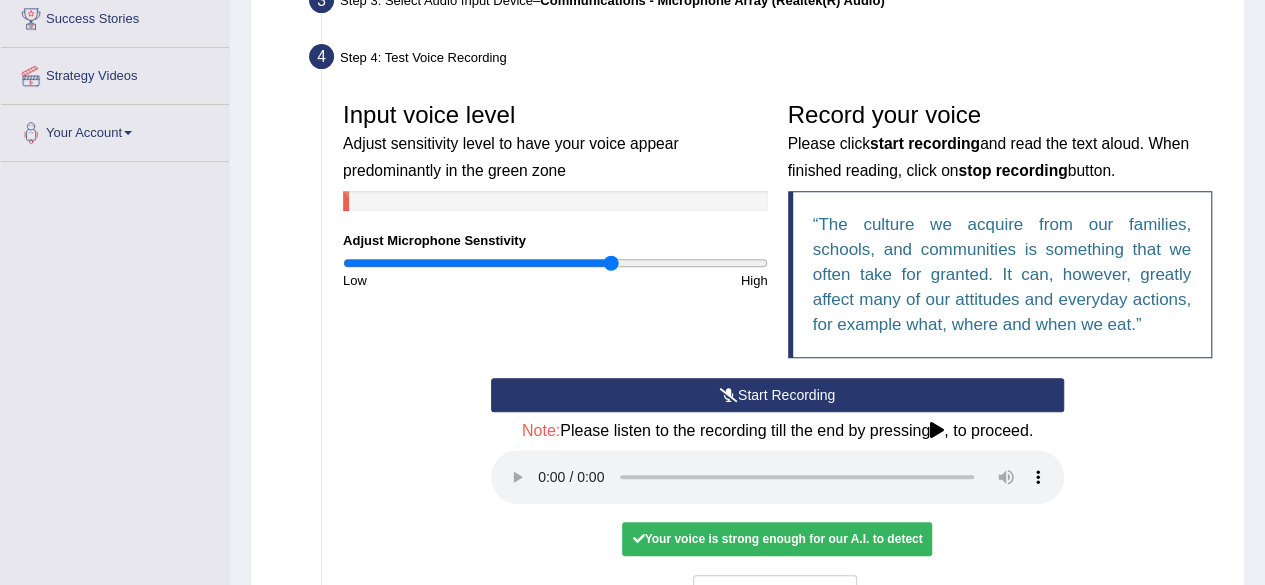 scroll, scrollTop: 580, scrollLeft: 0, axis: vertical 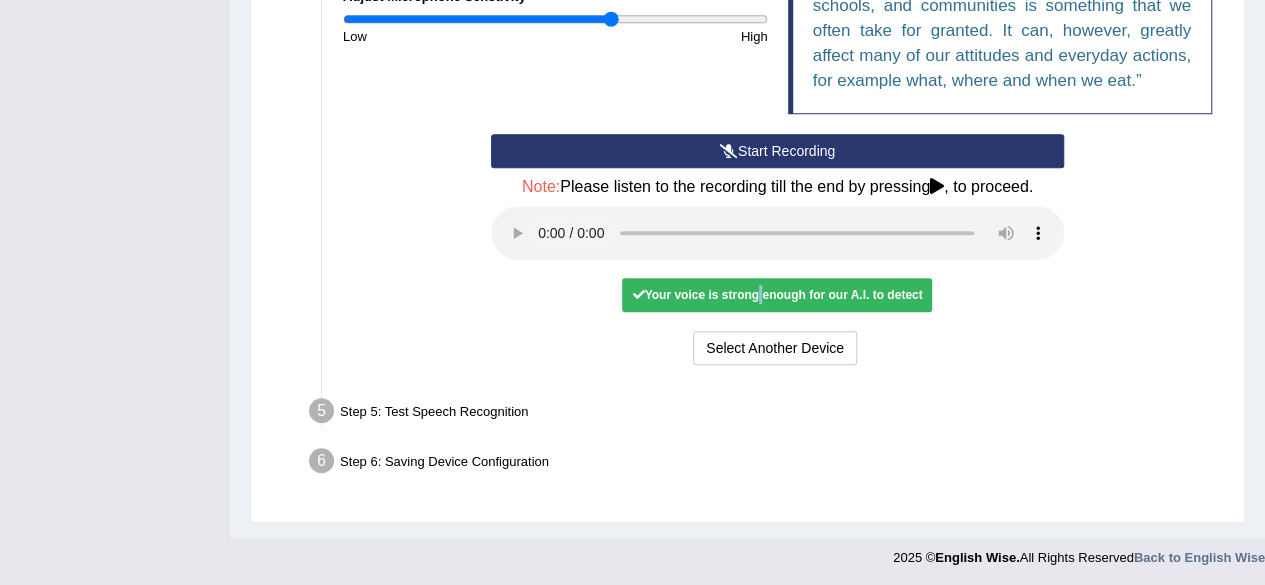 click on "Your voice is strong enough for our A.I. to detect" at bounding box center (777, 295) 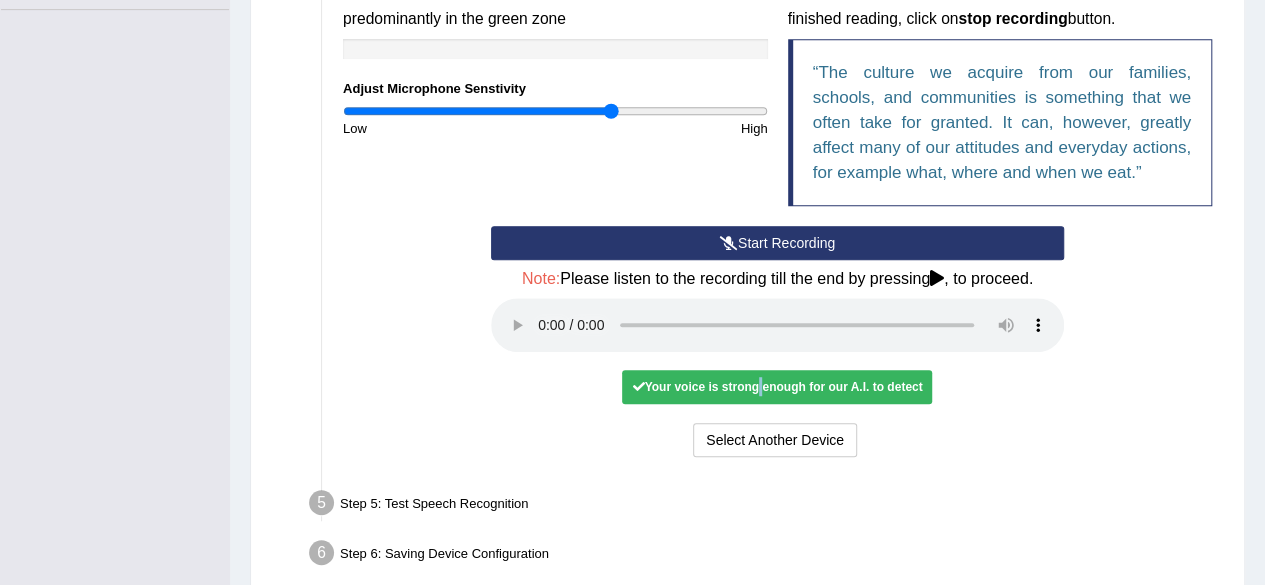 scroll, scrollTop: 380, scrollLeft: 0, axis: vertical 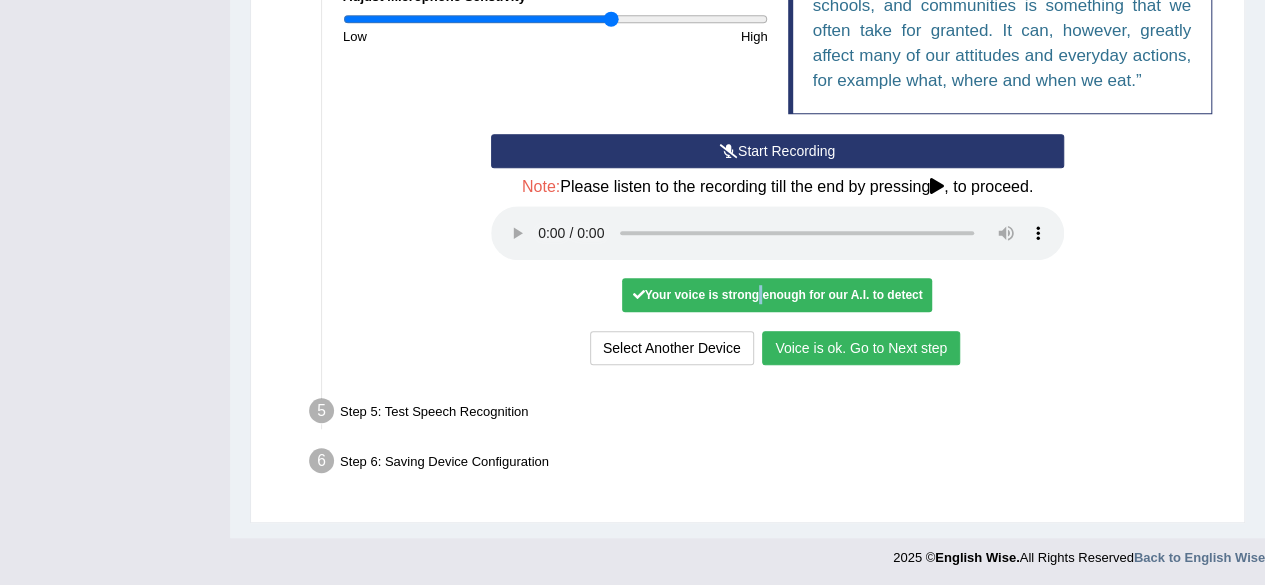 click on "Voice is ok. Go to Next step" at bounding box center (861, 348) 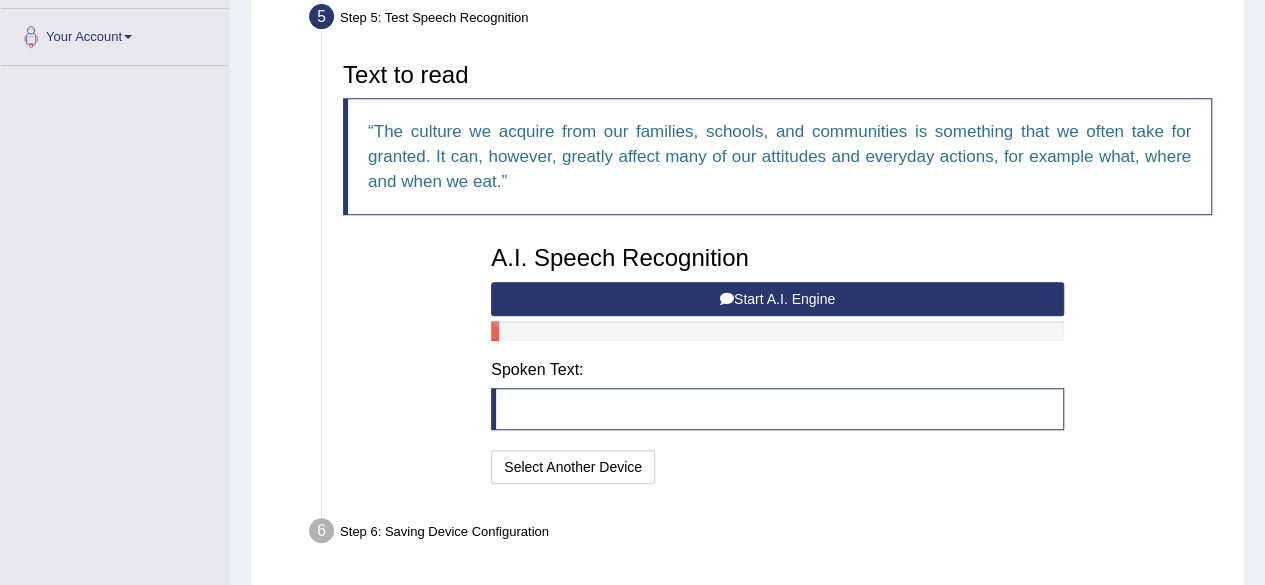 scroll, scrollTop: 401, scrollLeft: 0, axis: vertical 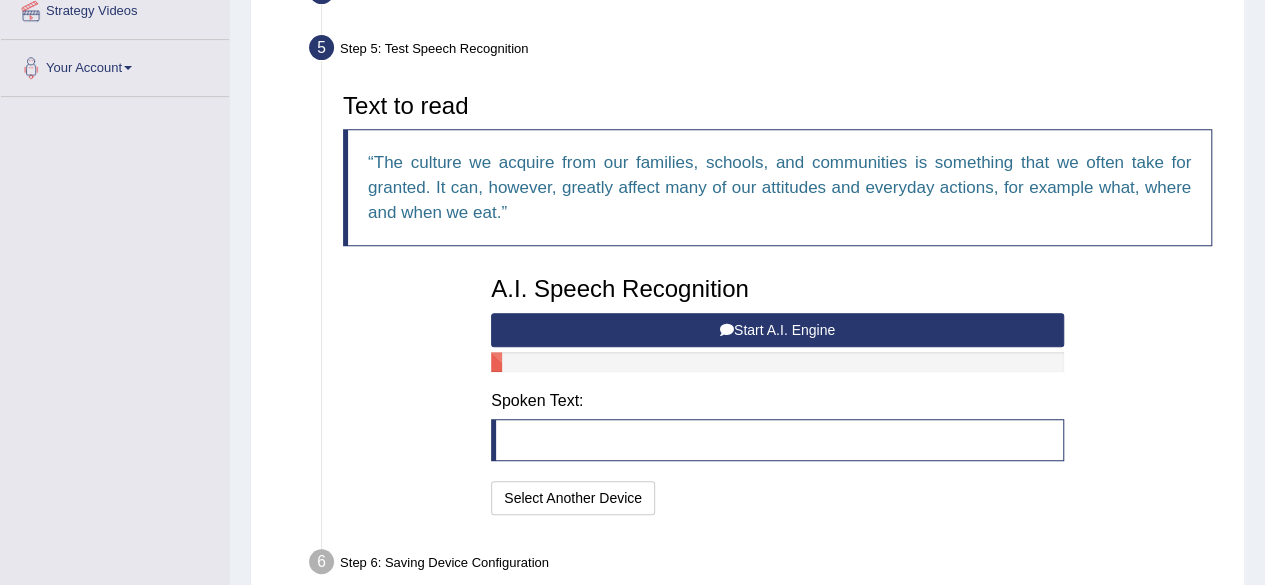 click on "Start A.I. Engine" at bounding box center [777, 330] 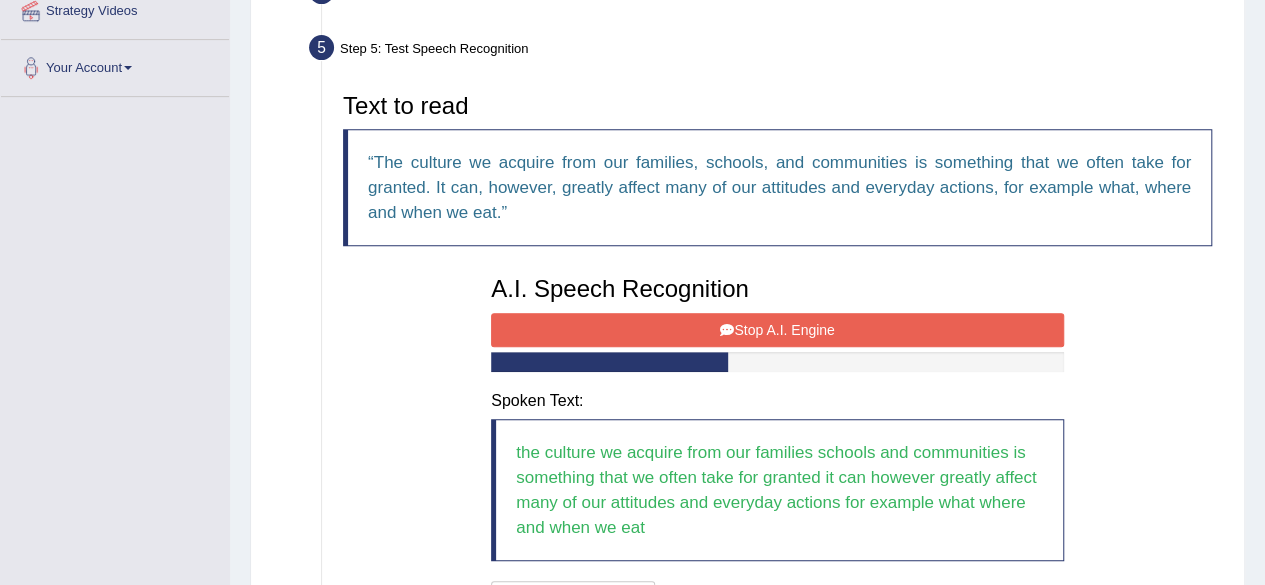 click on "Stop A.I. Engine" at bounding box center [777, 330] 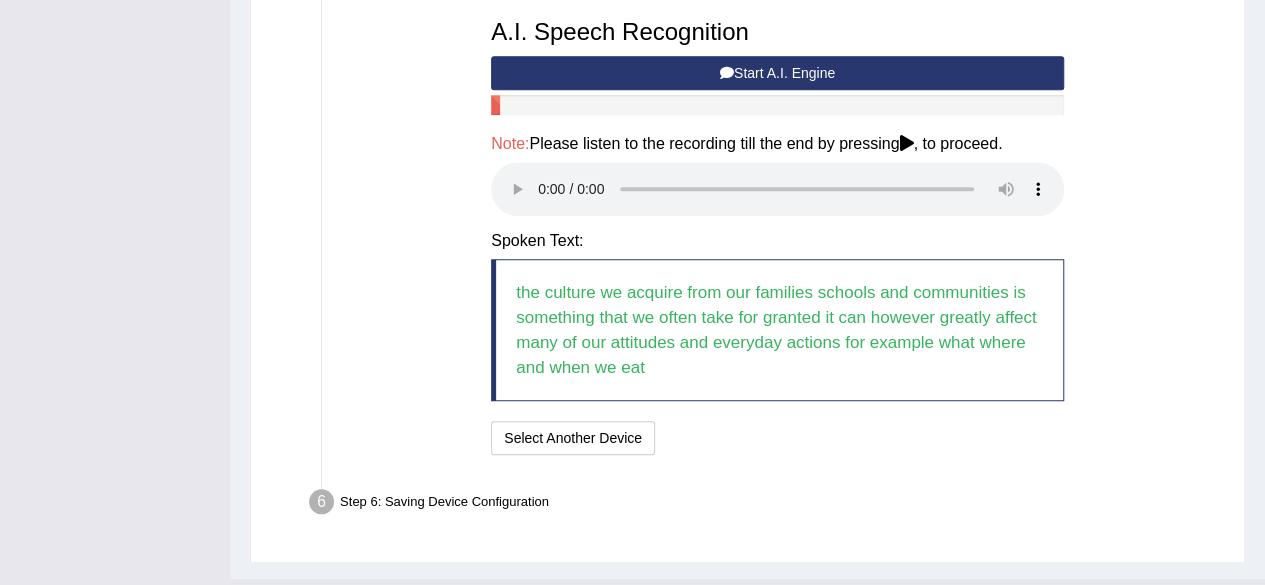 scroll, scrollTop: 698, scrollLeft: 0, axis: vertical 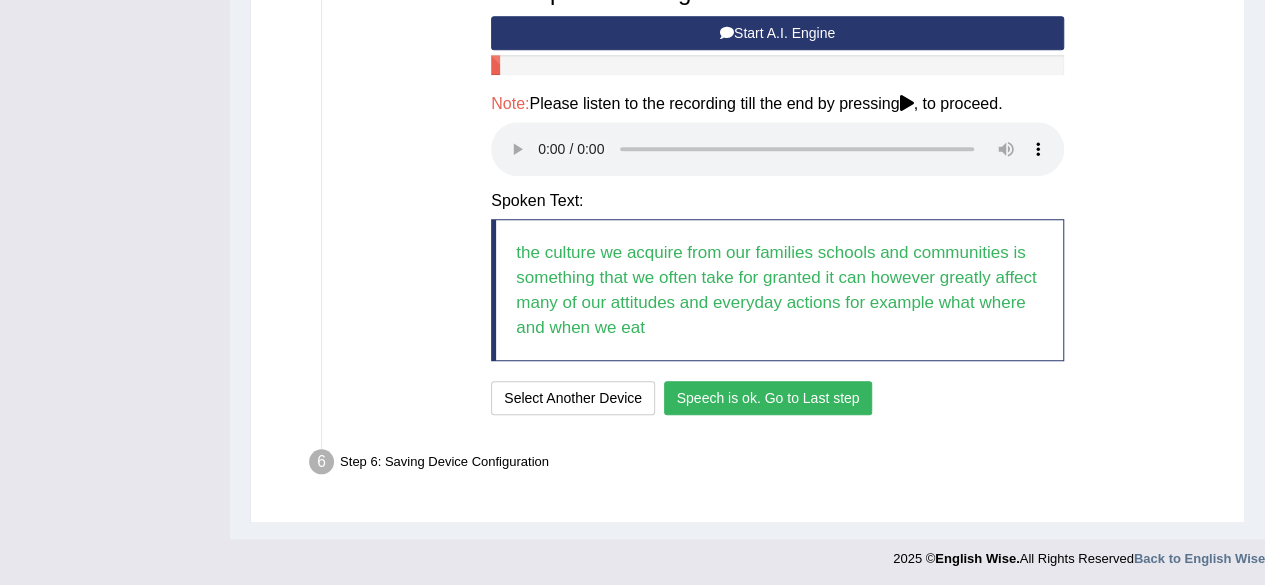 click on "Speech is ok. Go to Last step" at bounding box center (768, 398) 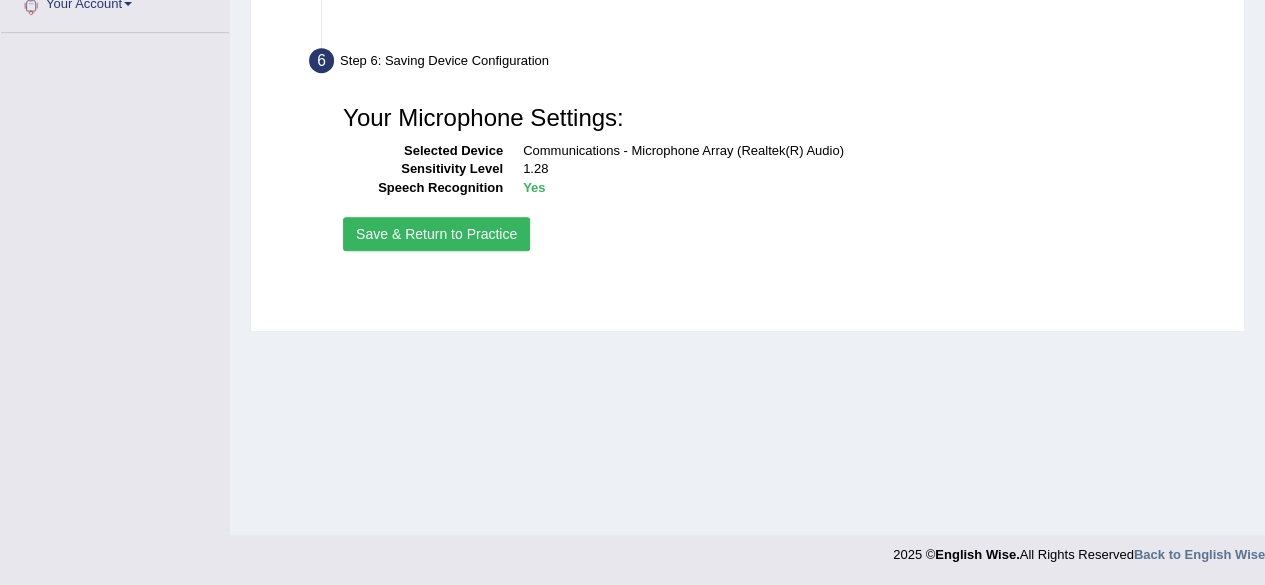 scroll, scrollTop: 464, scrollLeft: 0, axis: vertical 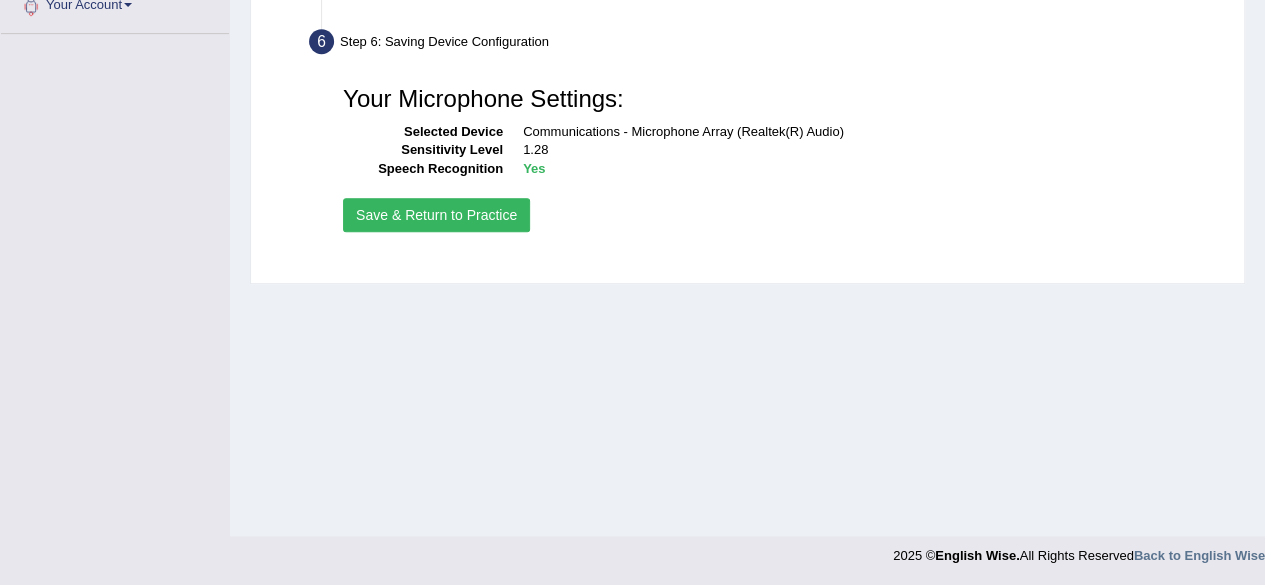 click on "Save & Return to Practice" at bounding box center [436, 215] 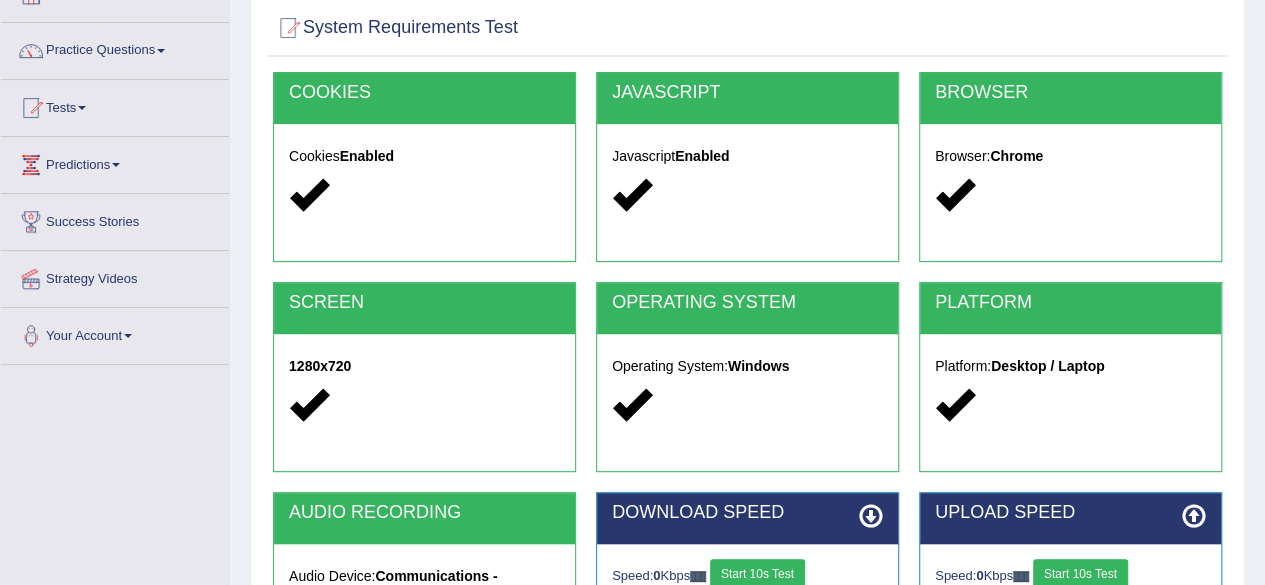 scroll, scrollTop: 0, scrollLeft: 0, axis: both 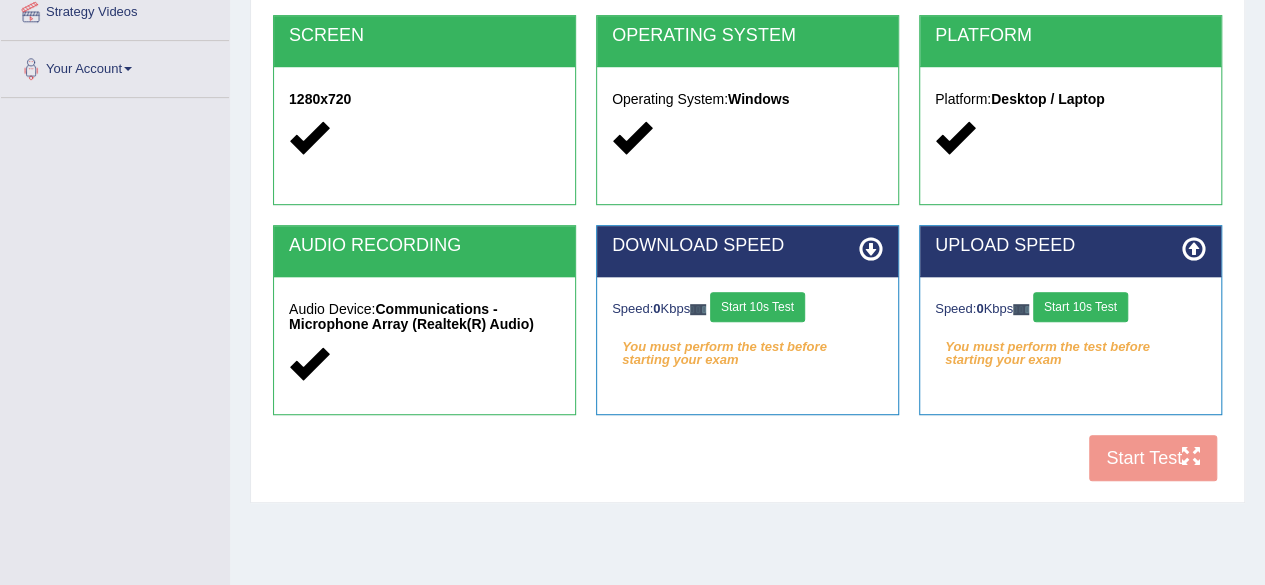 click on "COOKIES
Cookies  Enabled
JAVASCRIPT
Javascript  Enabled
BROWSER
Browser:  Chrome
SCREEN
1280x720
OPERATING SYSTEM
Operating System:  Windows
PLATFORM
Platform:  Desktop / Laptop
AUDIO RECORDING
Audio Device:  Communications - Microphone Array (Realtek(R) Audio)
DOWNLOAD SPEED
Speed:  0  Kbps    Start 10s Test
You must perform the test before starting your exam
Select Audio Quality
UPLOAD SPEED
Speed:  0  Kbps    Start 10s Test
You must perform the test before starting your exam" at bounding box center [747, 148] 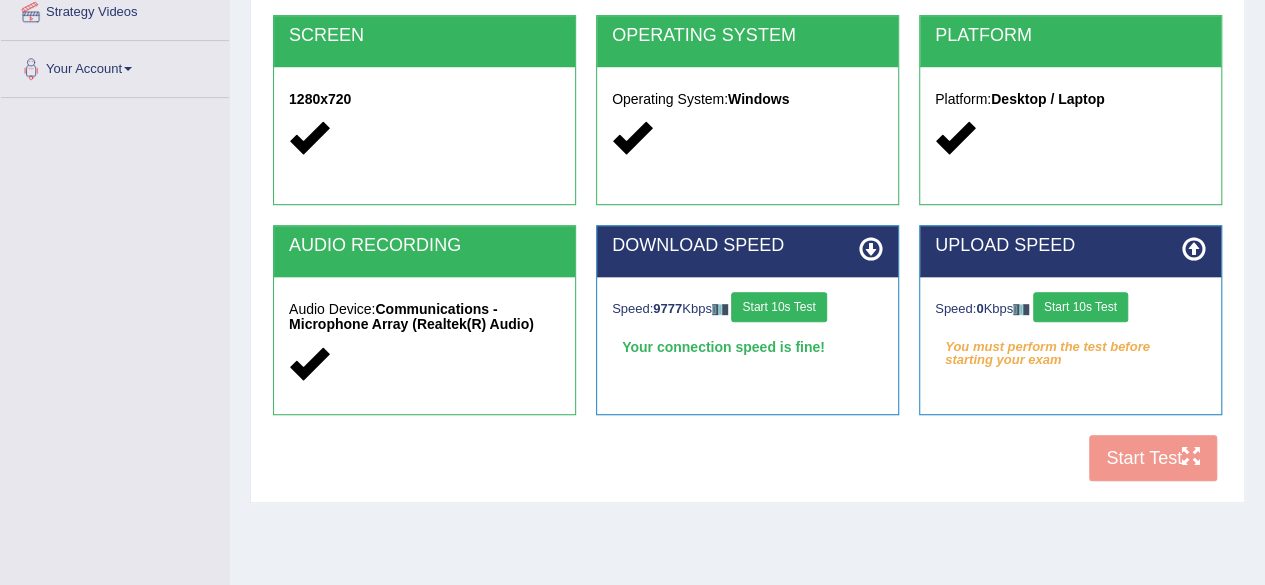 click on "Start 10s Test" at bounding box center (1080, 307) 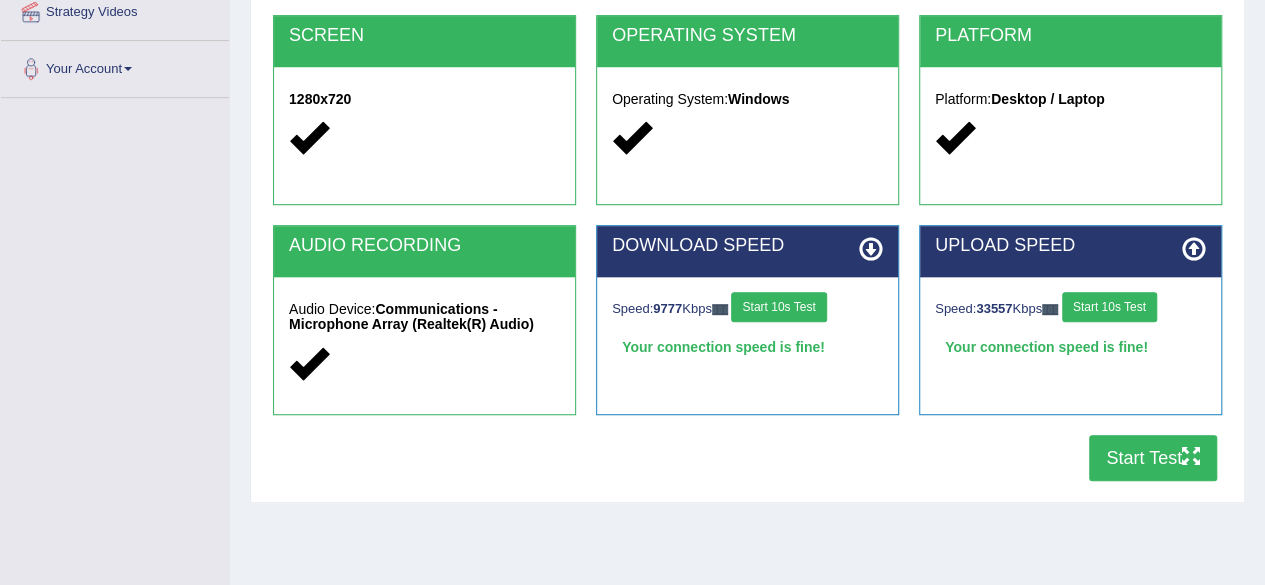 click on "Start Test" at bounding box center [1153, 458] 